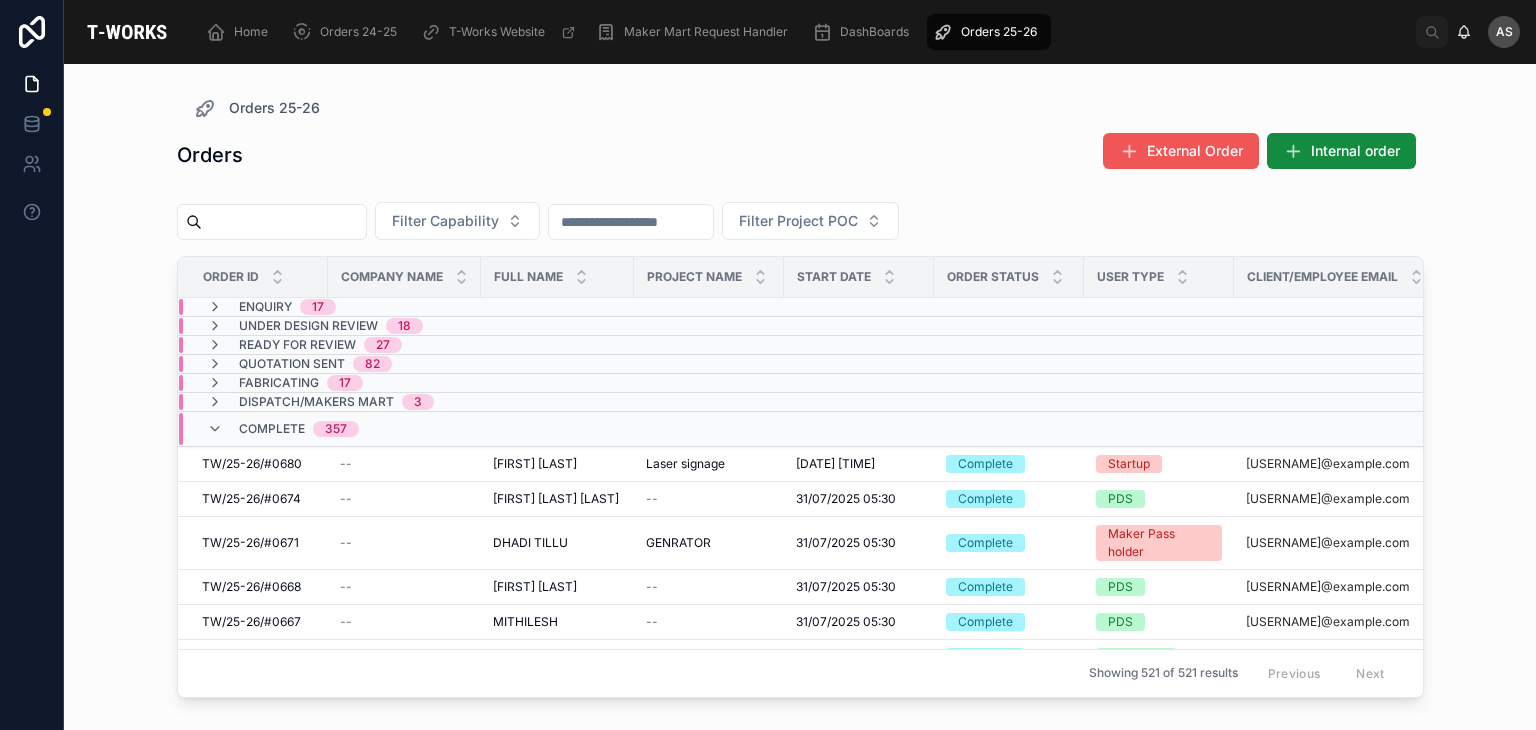 scroll, scrollTop: 0, scrollLeft: 0, axis: both 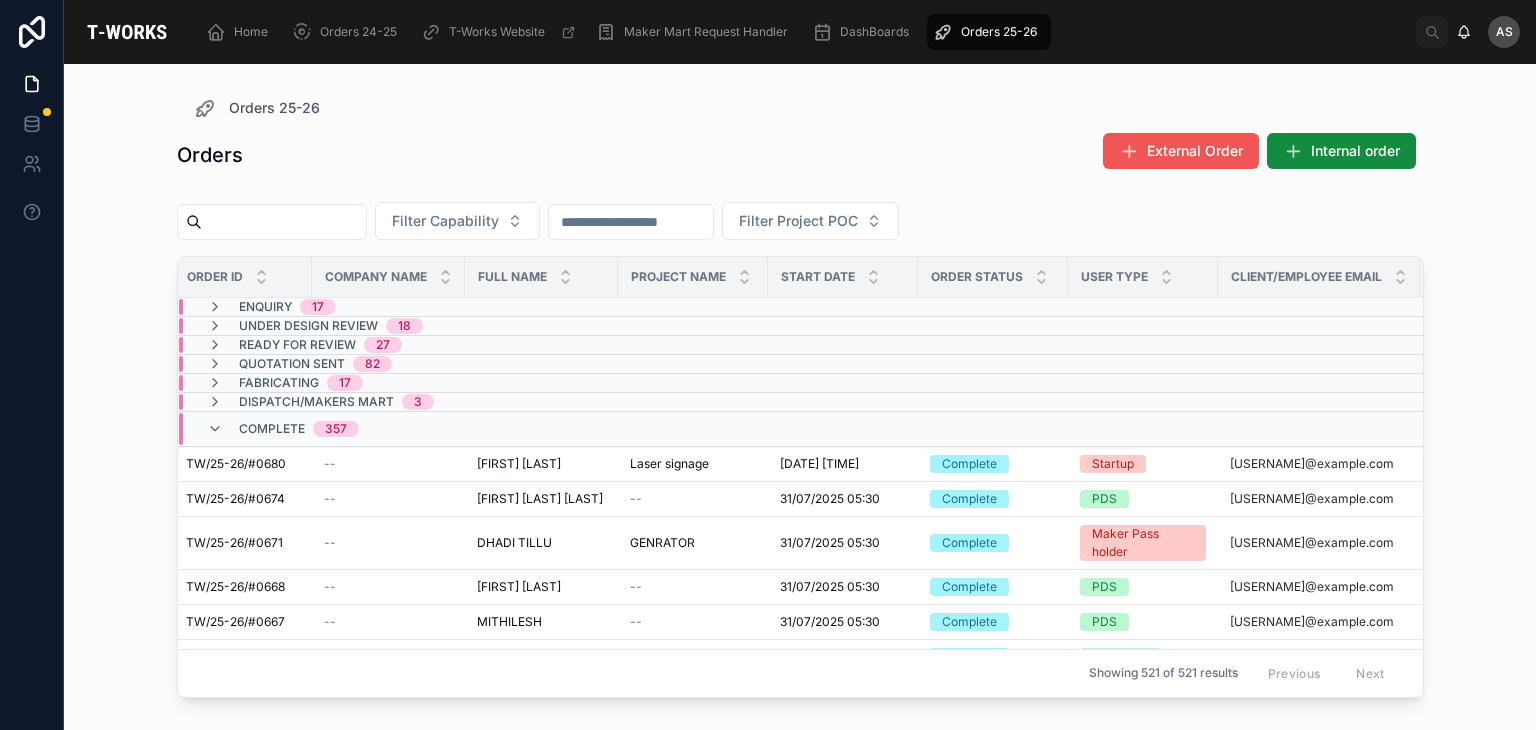 click on "External Order" at bounding box center (1195, 151) 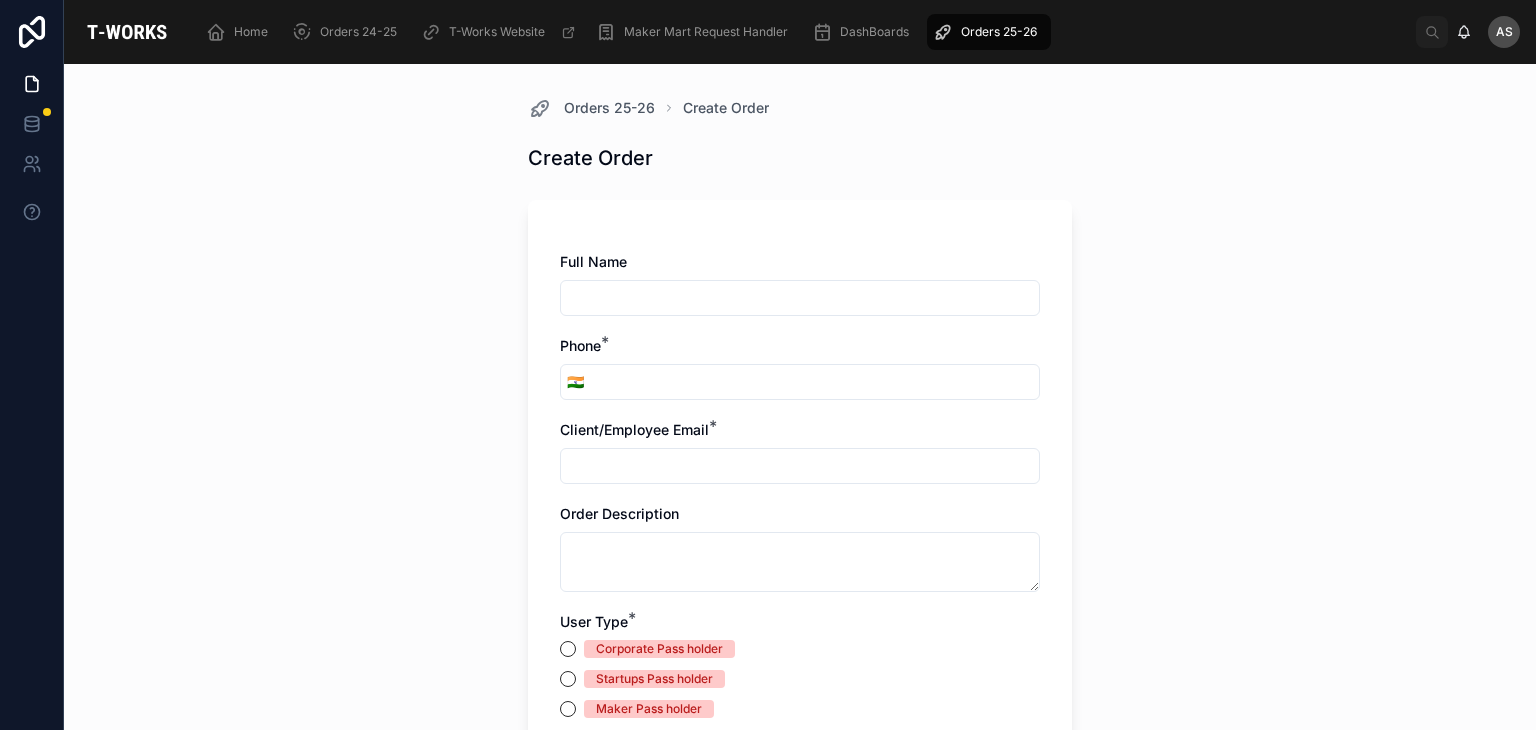 click at bounding box center [800, 298] 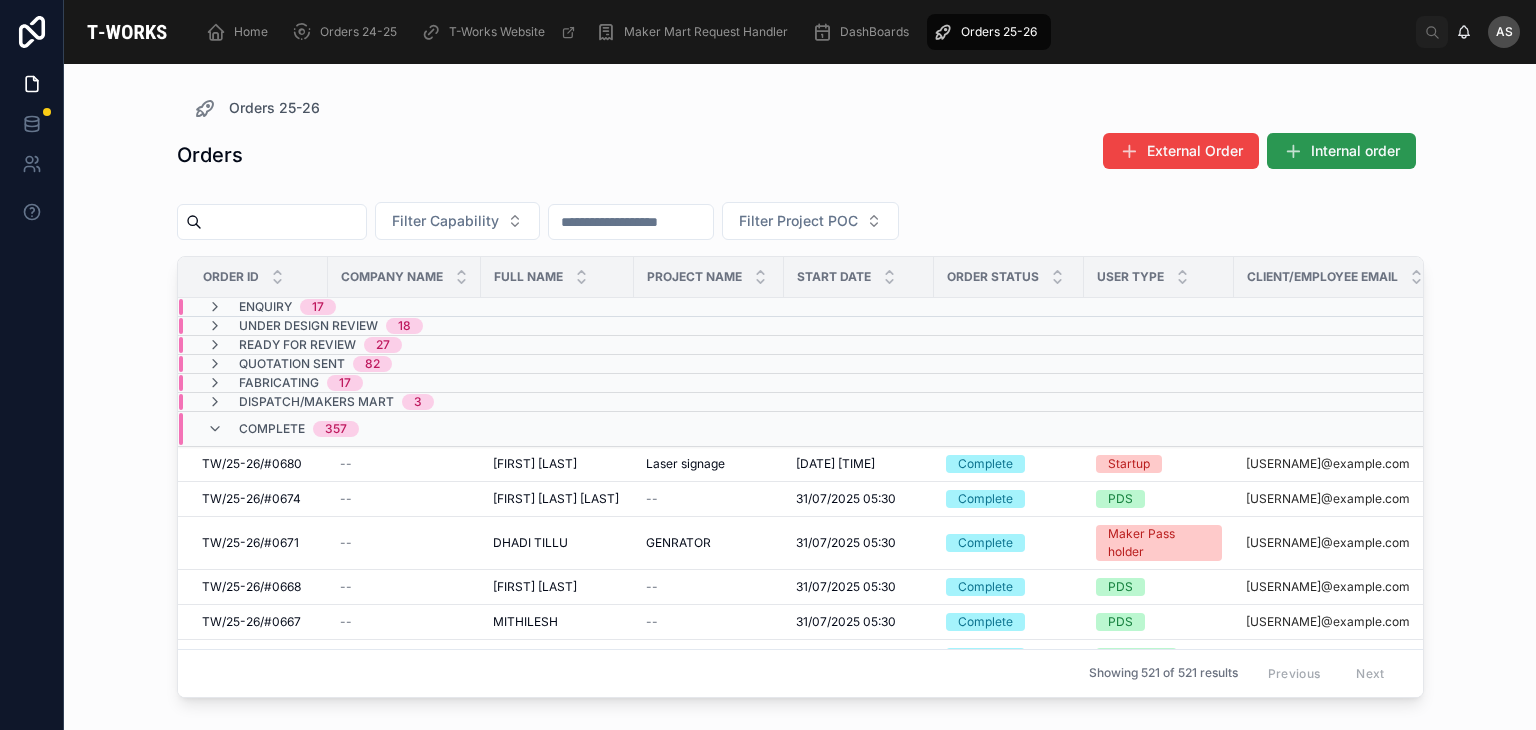 click on "Internal order" at bounding box center (1341, 151) 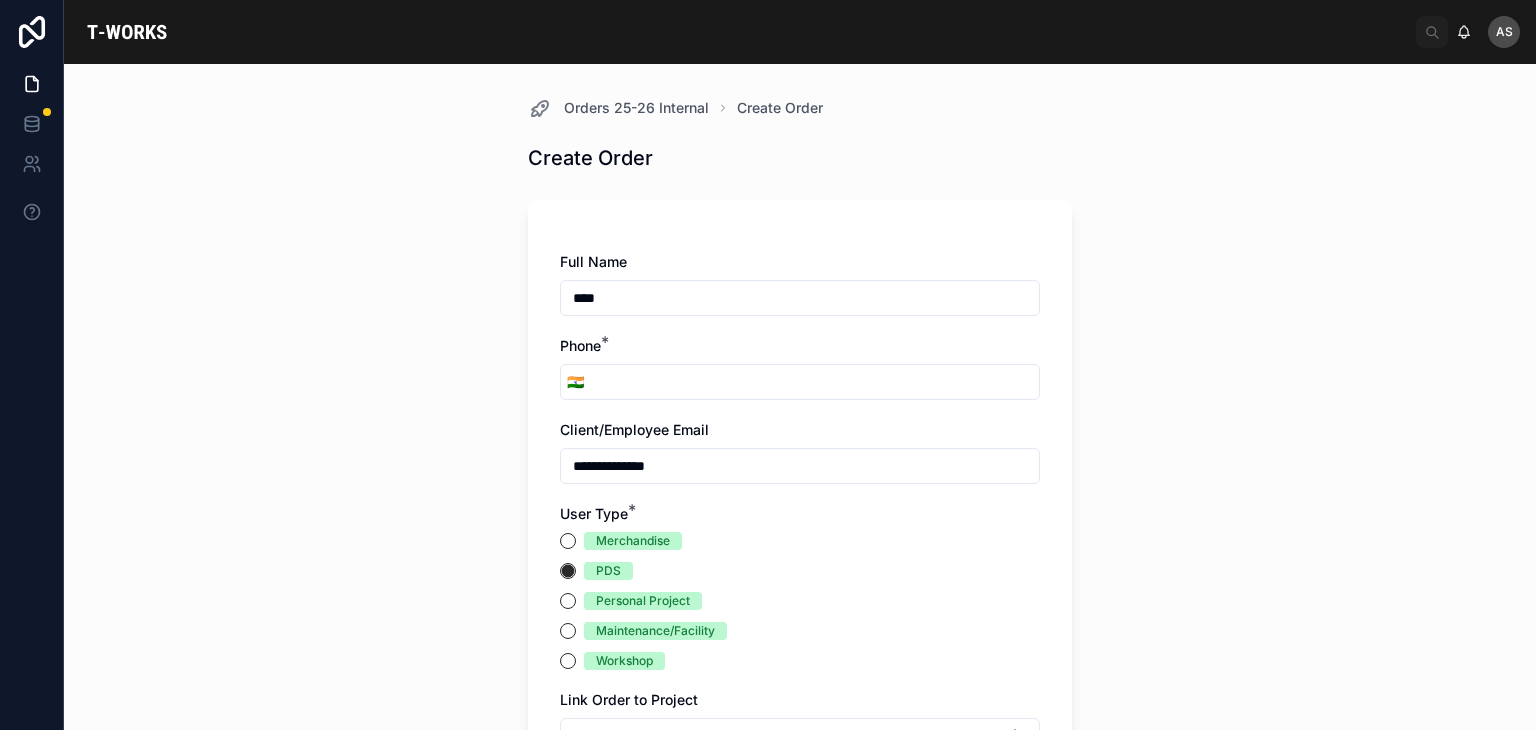 scroll, scrollTop: 0, scrollLeft: 0, axis: both 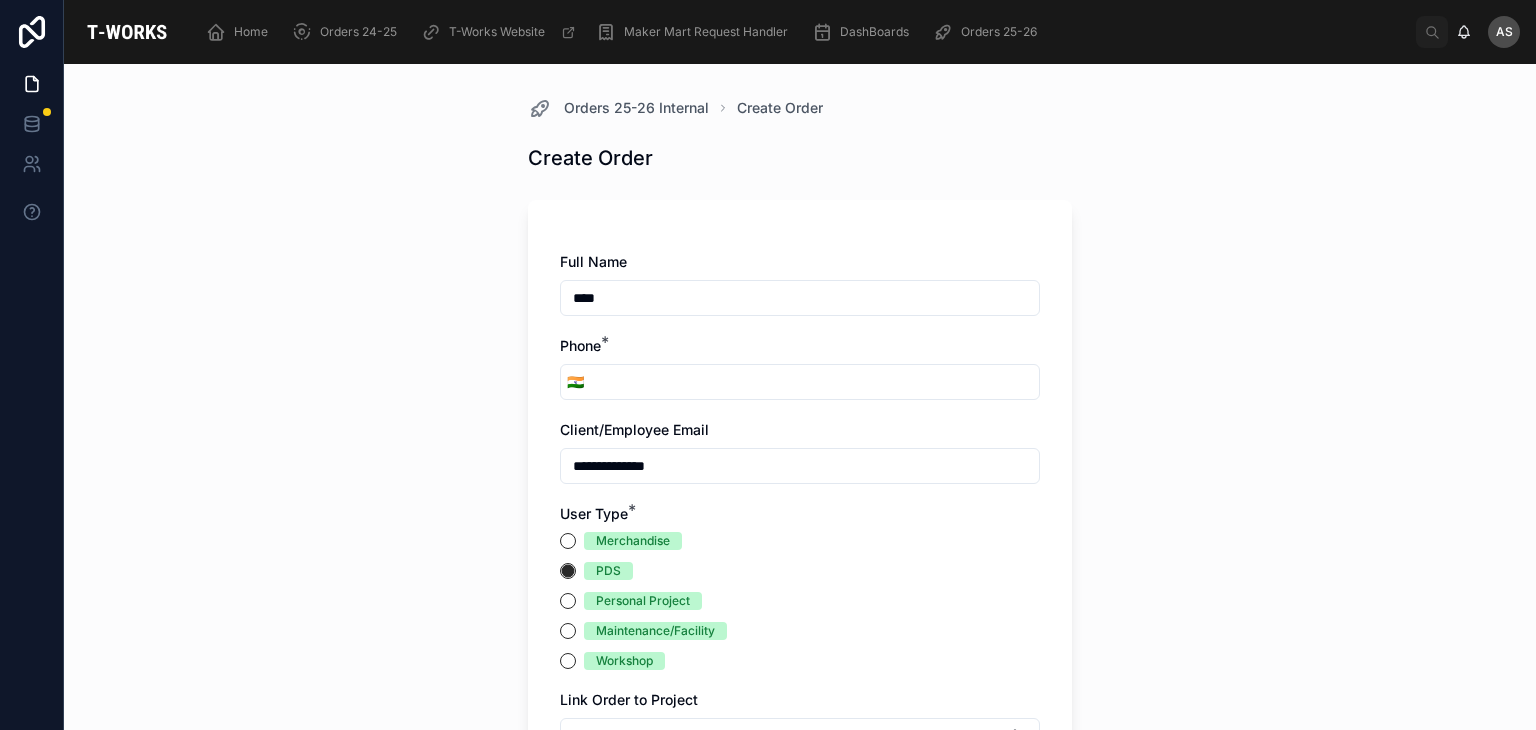 click on "****" at bounding box center (800, 298) 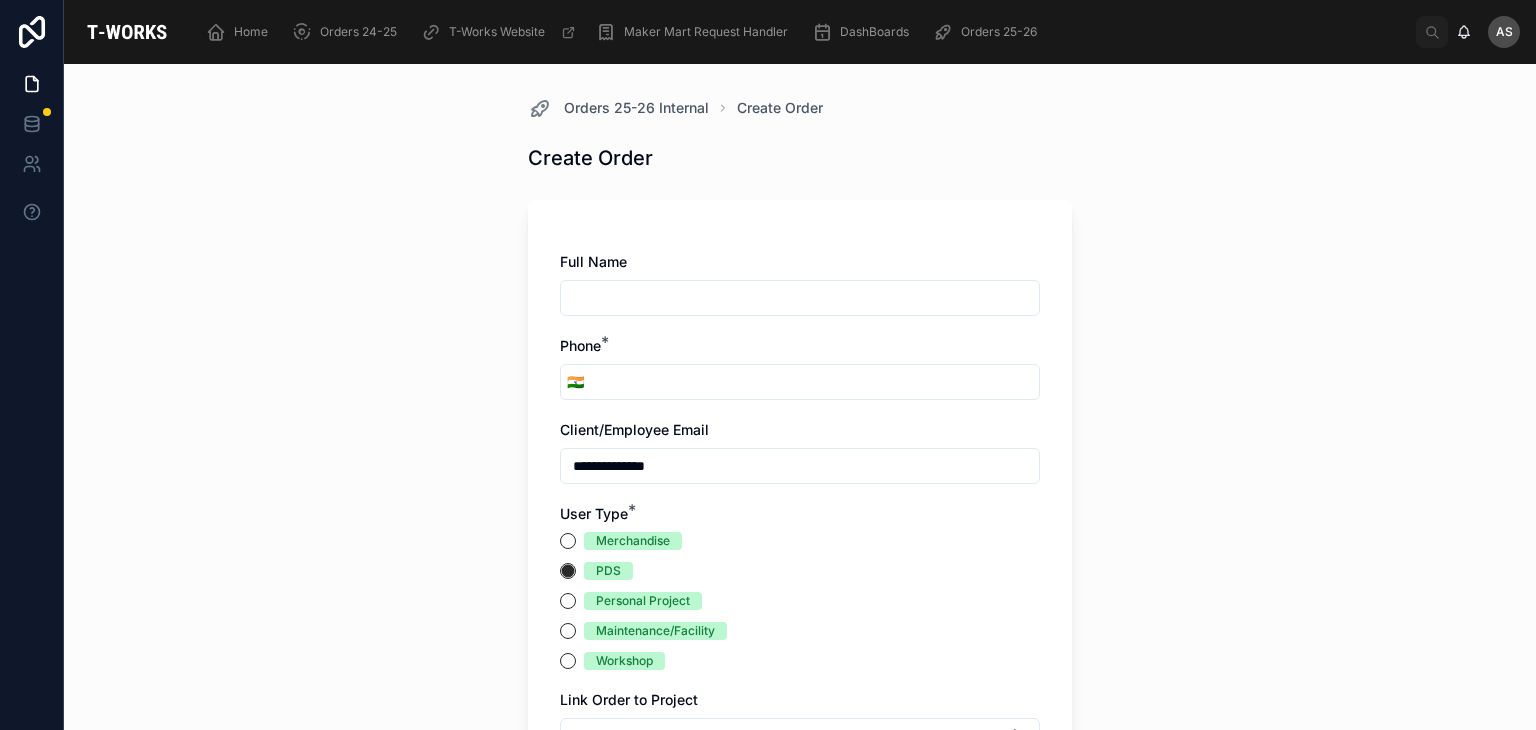 paste on "**********" 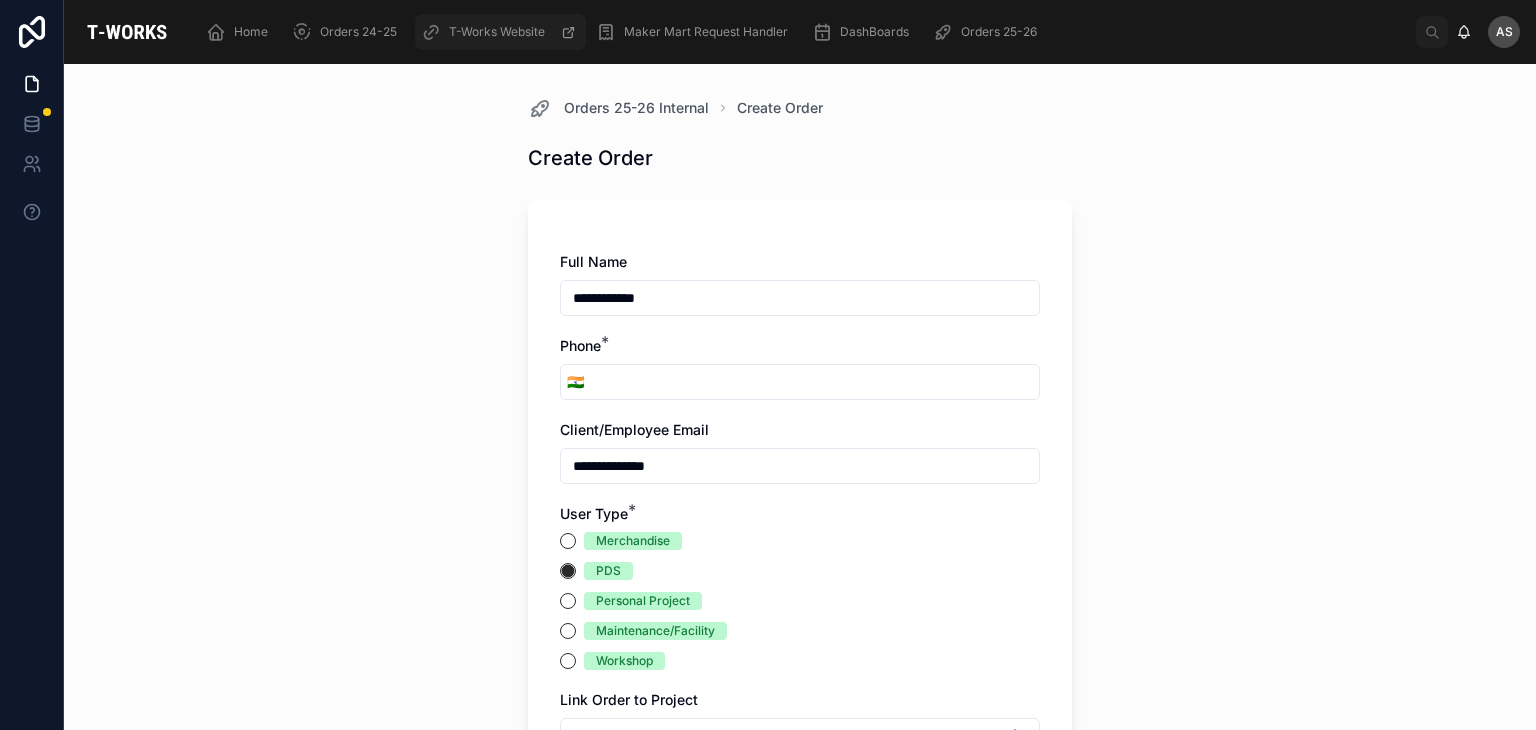 type on "**********" 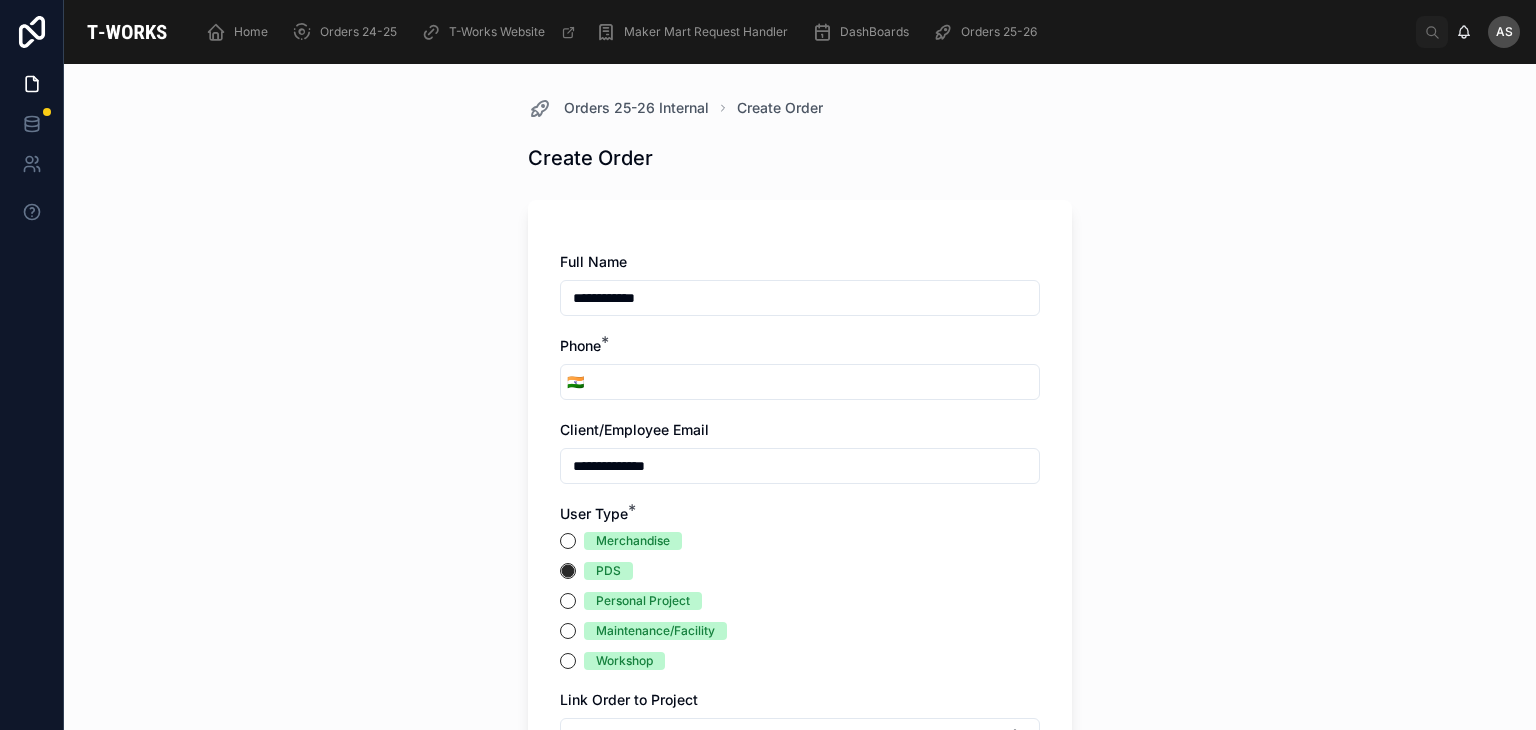 click at bounding box center (814, 382) 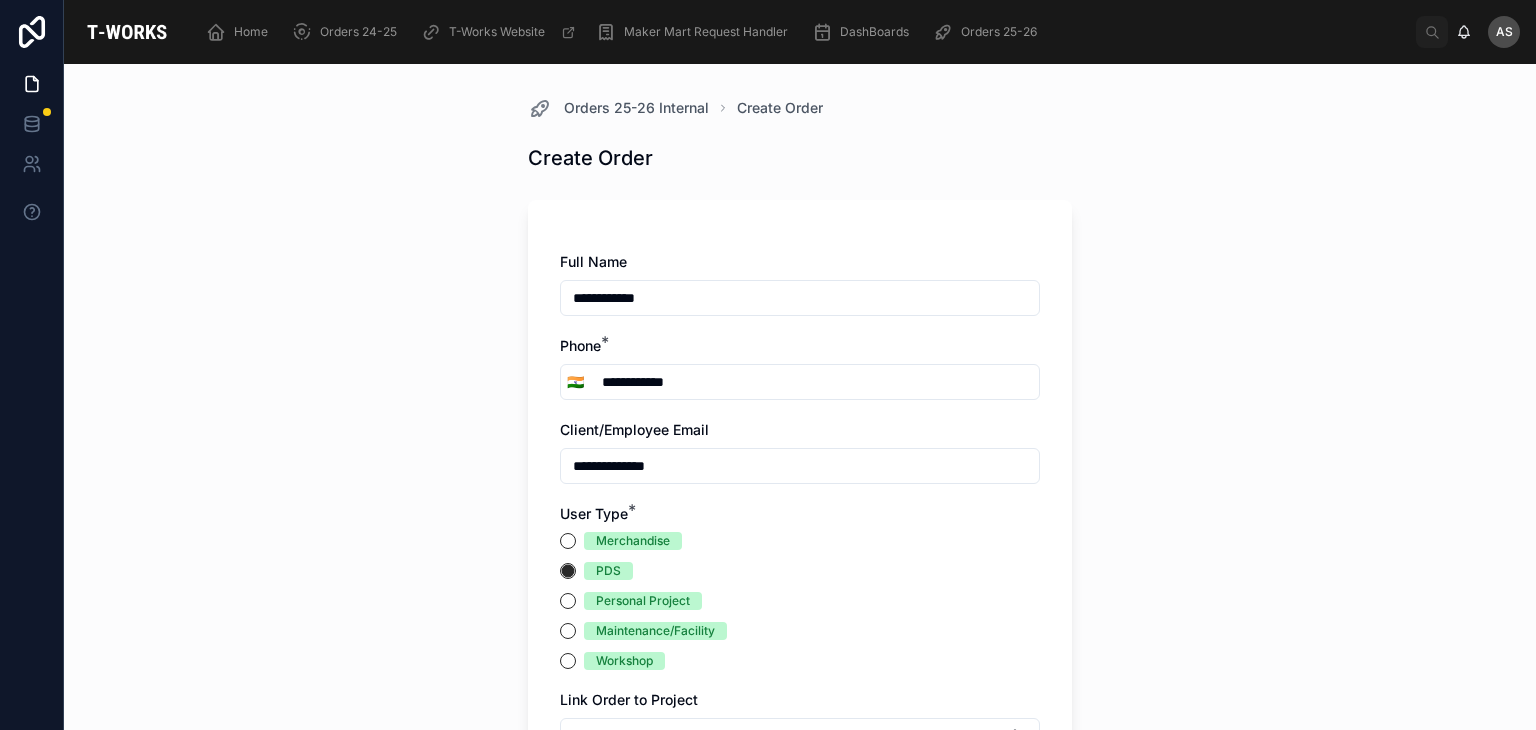 type on "**********" 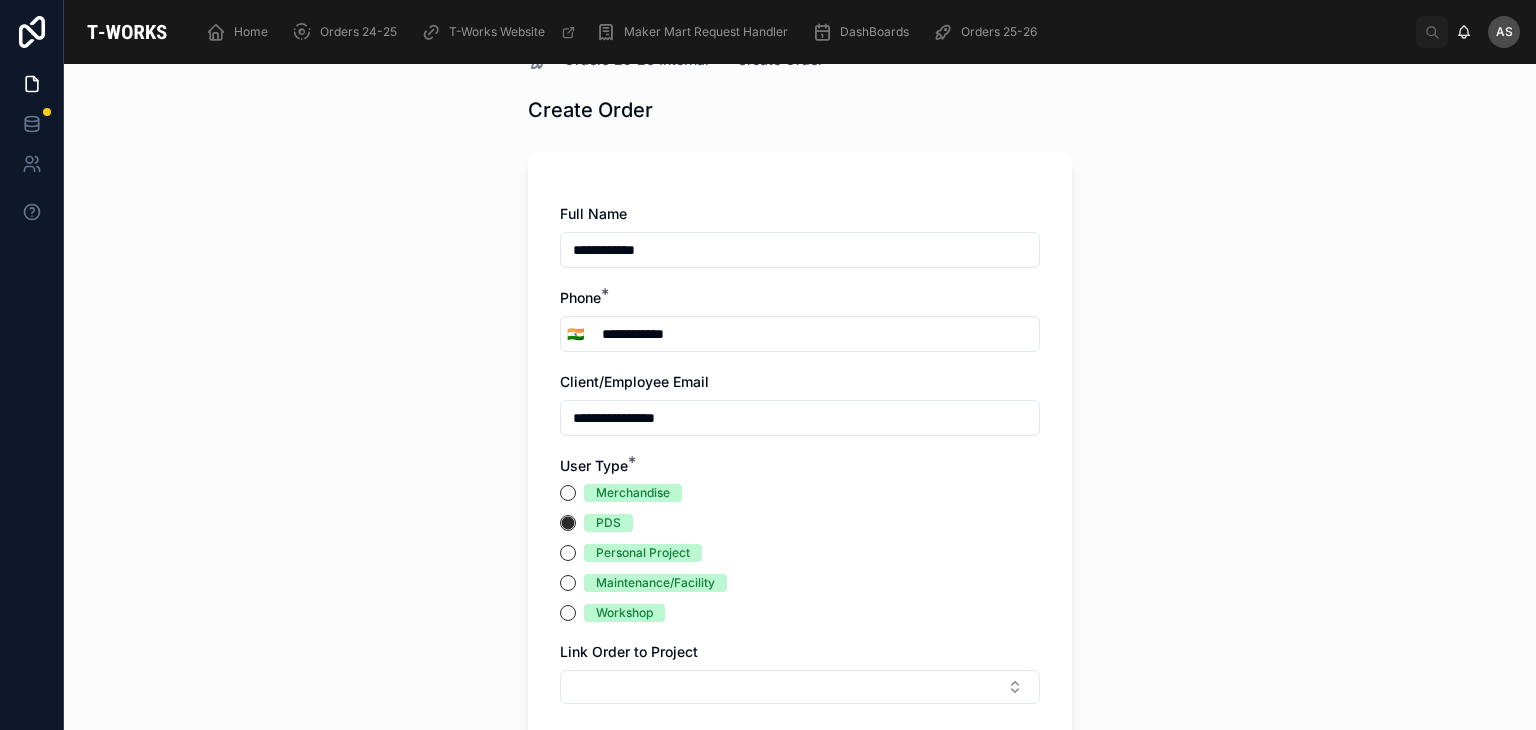 scroll, scrollTop: 439, scrollLeft: 0, axis: vertical 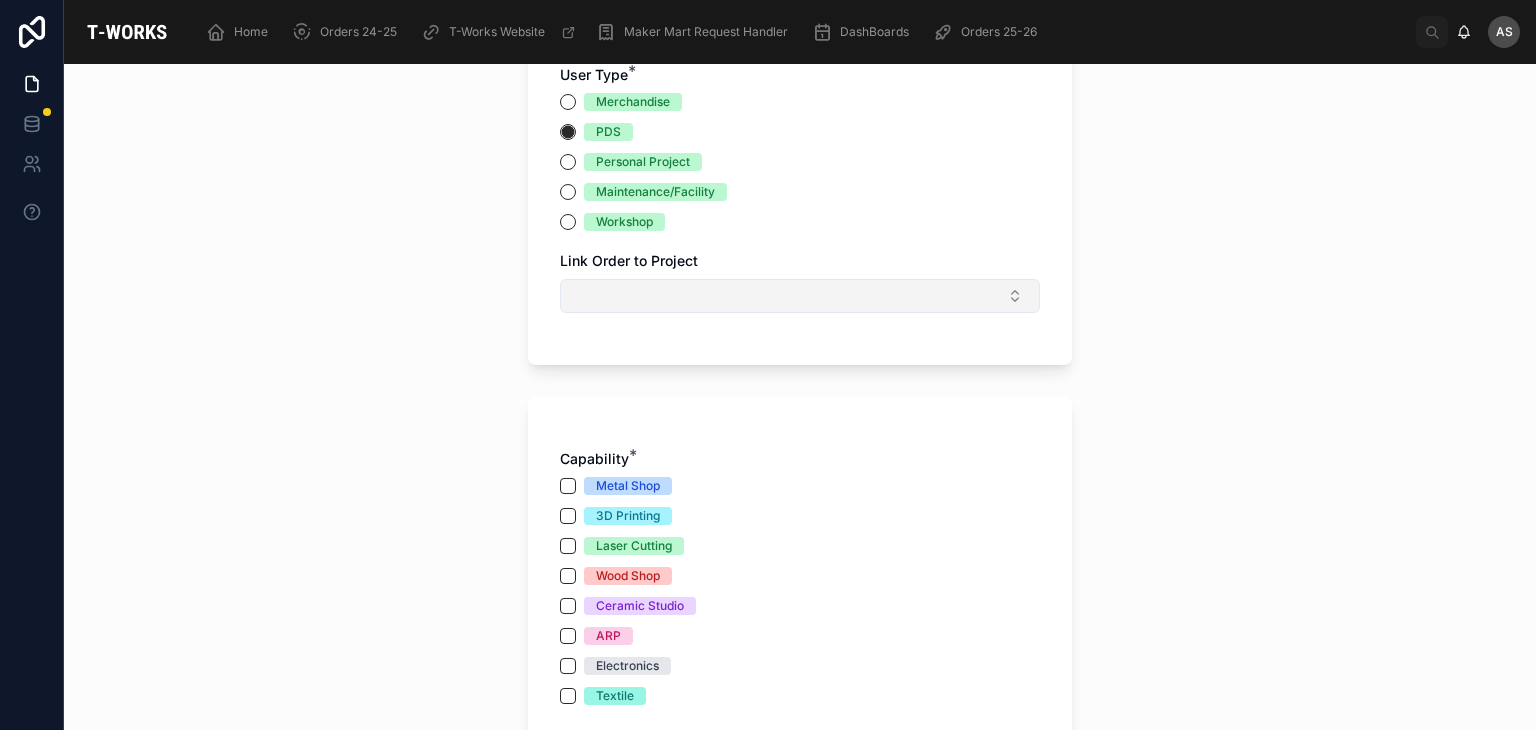 type on "**********" 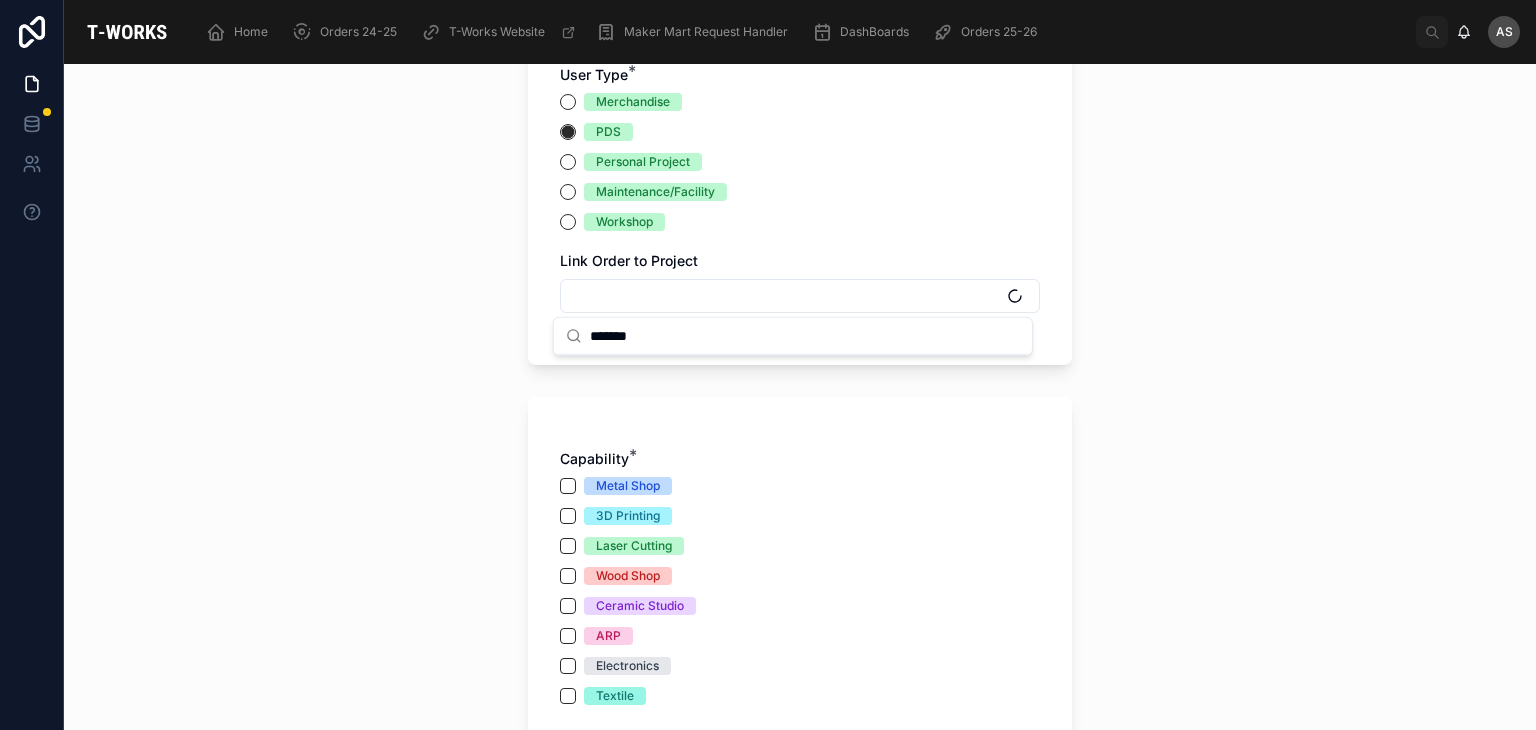 type on "*******" 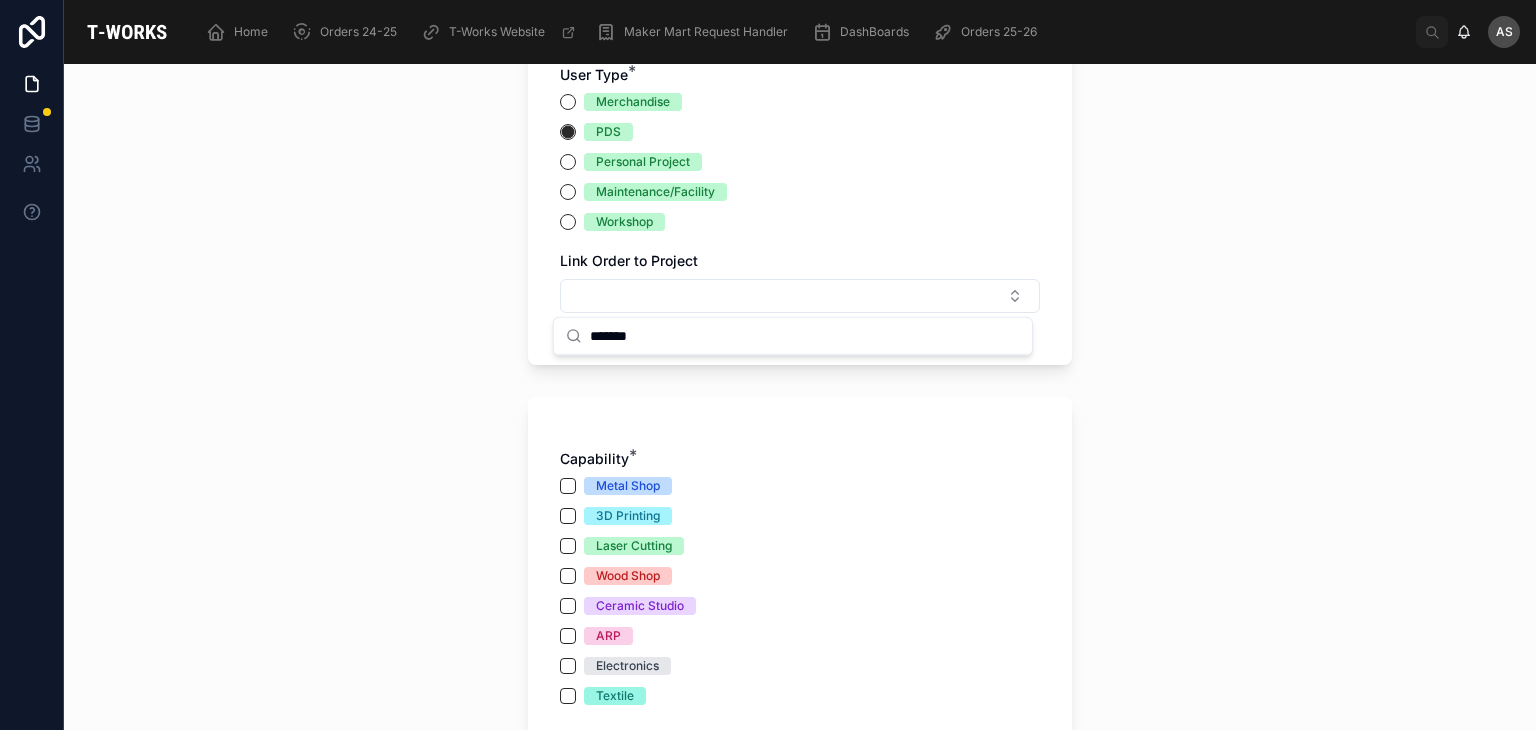 click on "Capability * Metal Shop 3D Printing Laser Cutting Wood Shop Ceramic Studio ARP Electronics Textile" at bounding box center (800, 577) 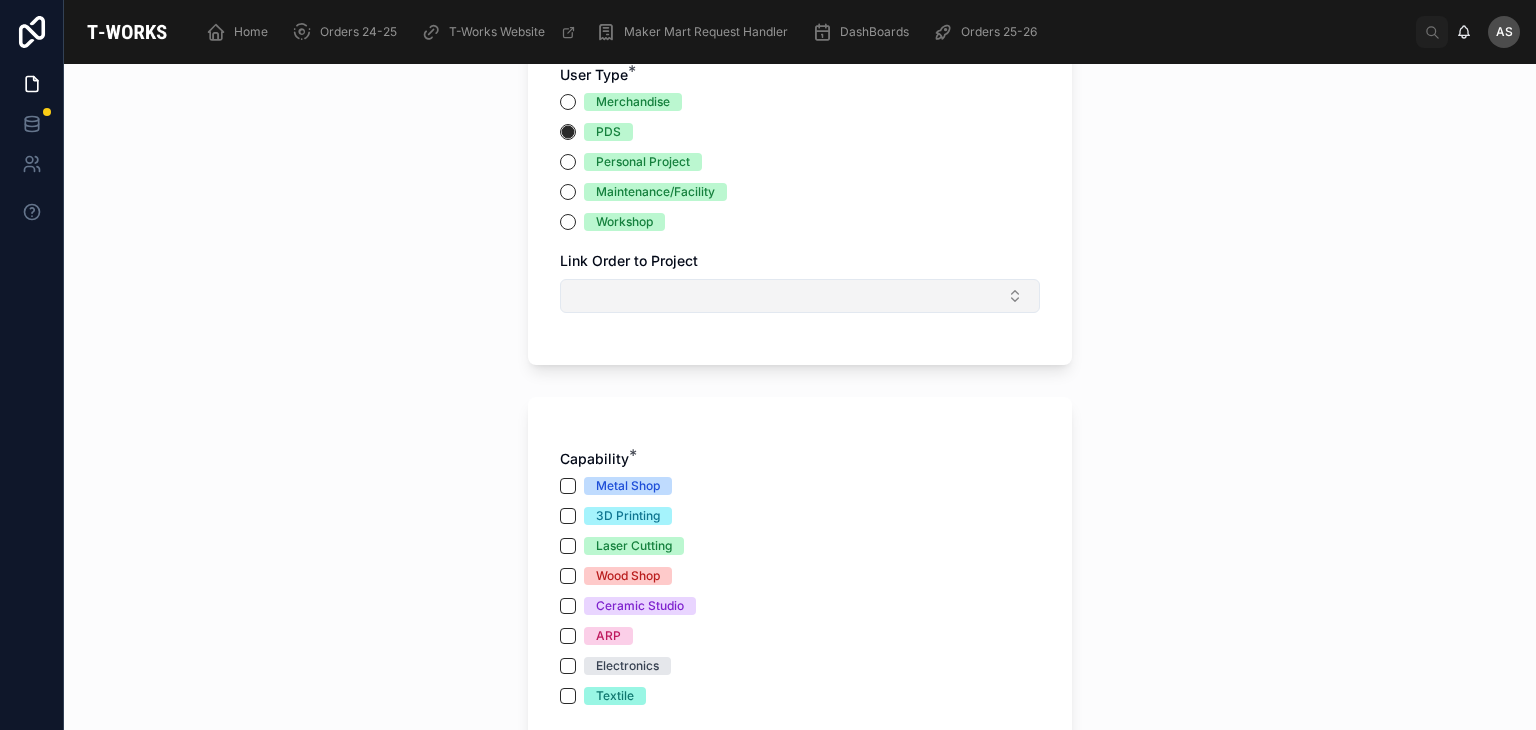 click at bounding box center [800, 296] 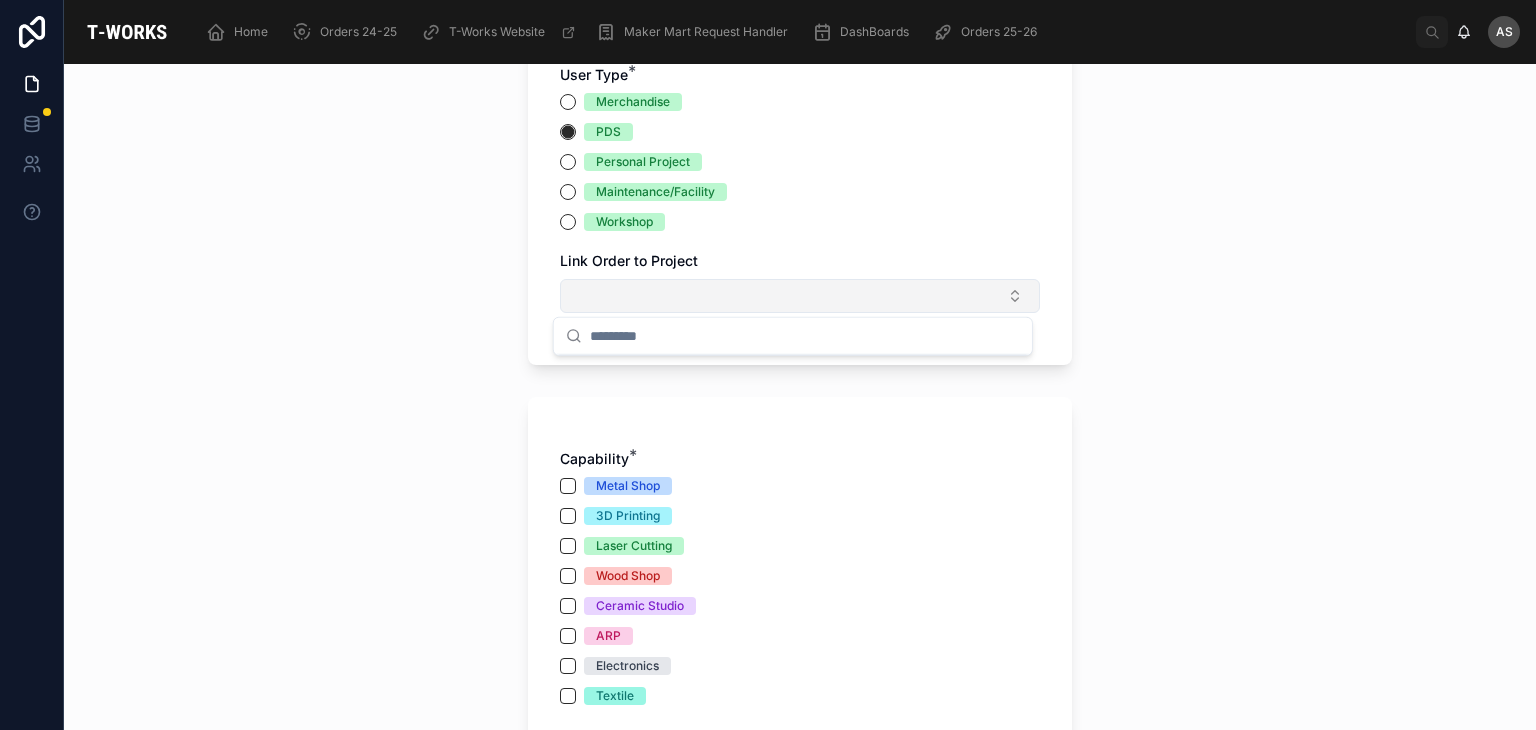 drag, startPoint x: 778, startPoint y: 272, endPoint x: 789, endPoint y: 293, distance: 23.70654 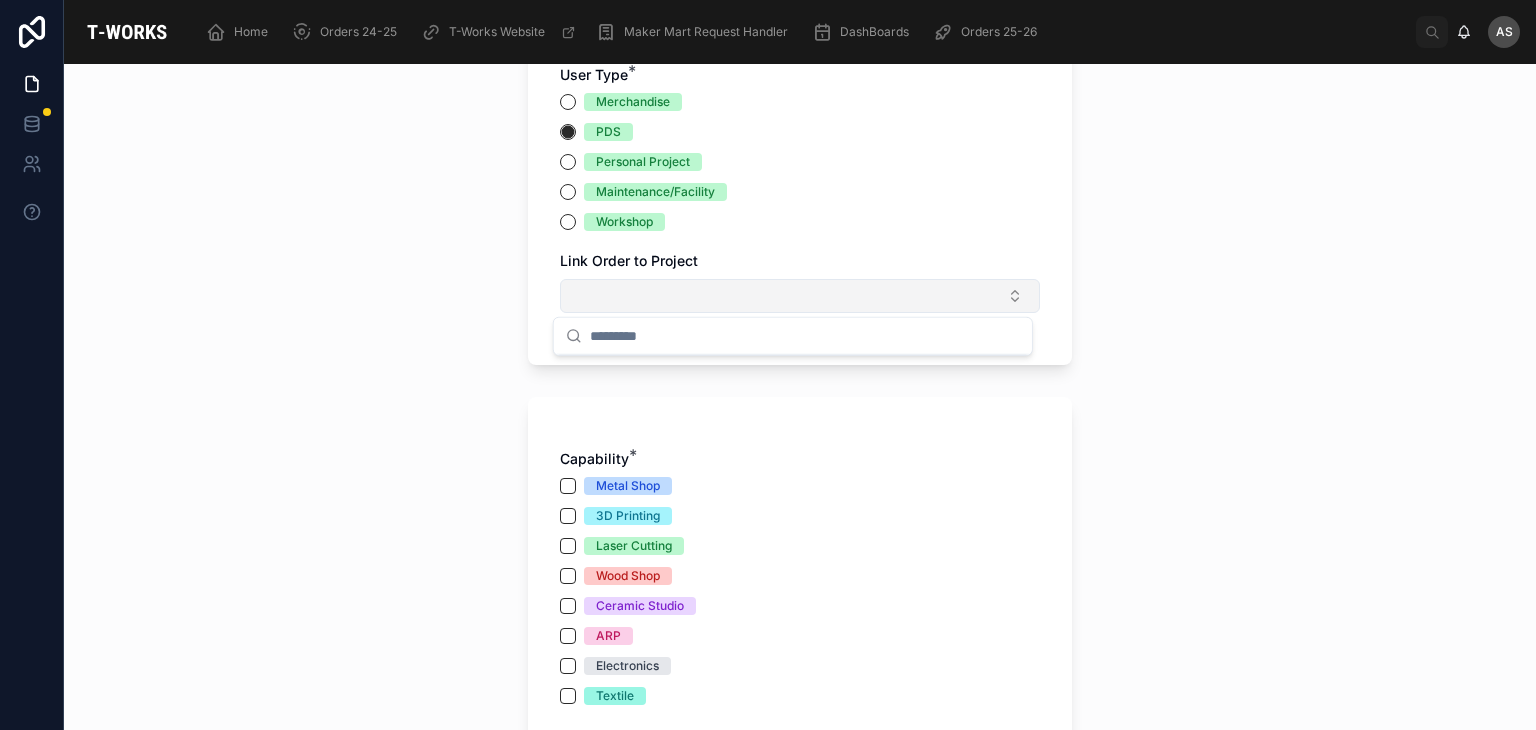 click on "Link Order to Project" at bounding box center [800, 282] 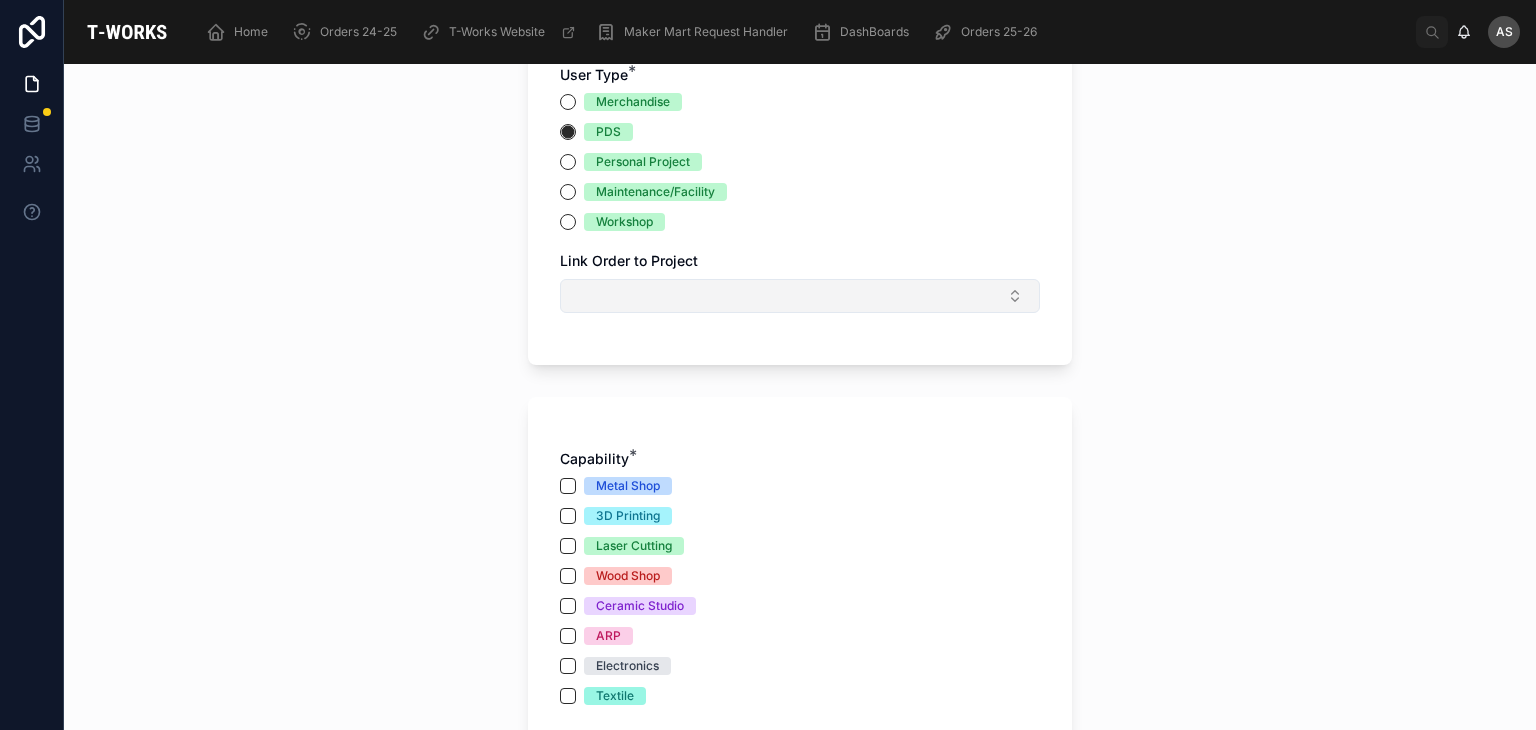 click at bounding box center (800, 296) 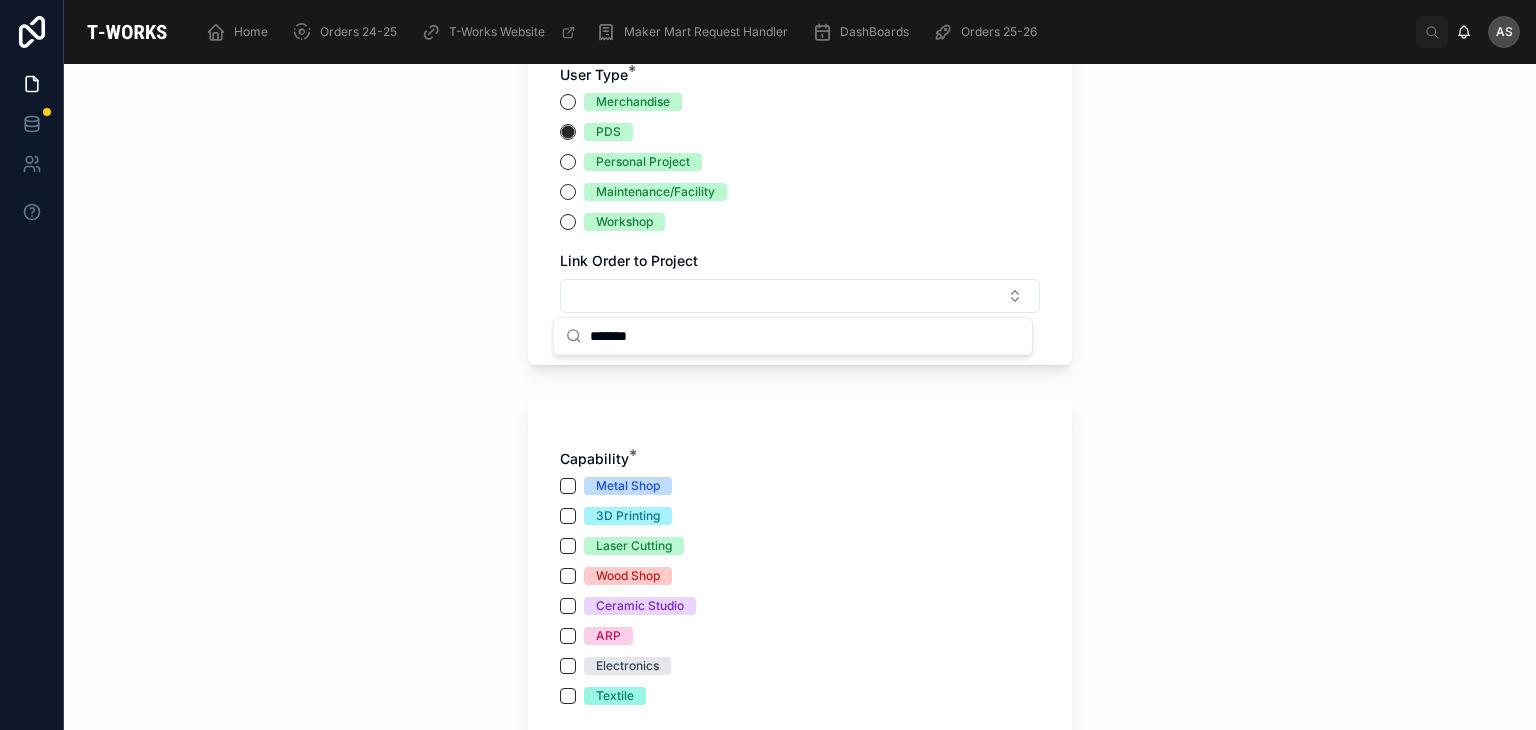 type on "*******" 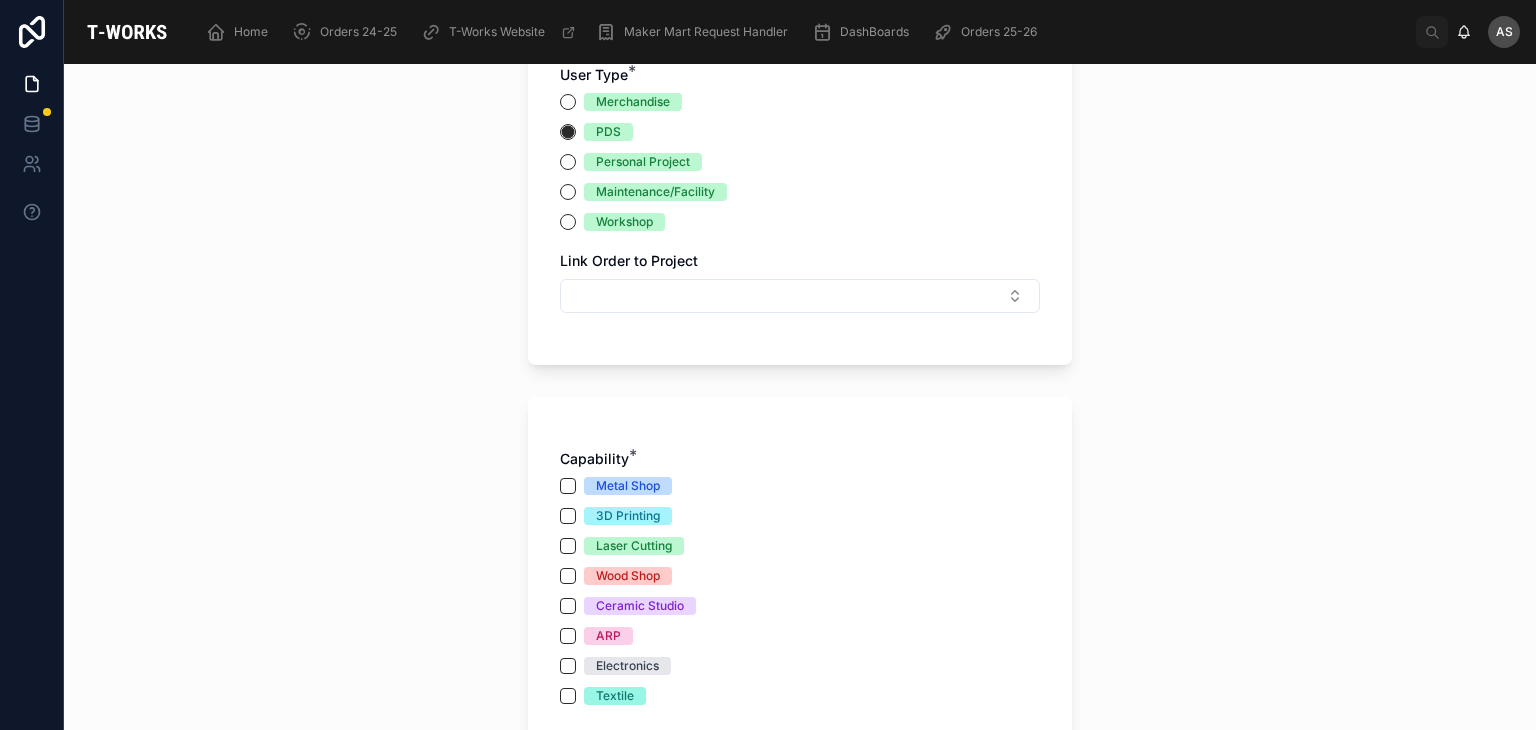 click on "**********" at bounding box center [800, 397] 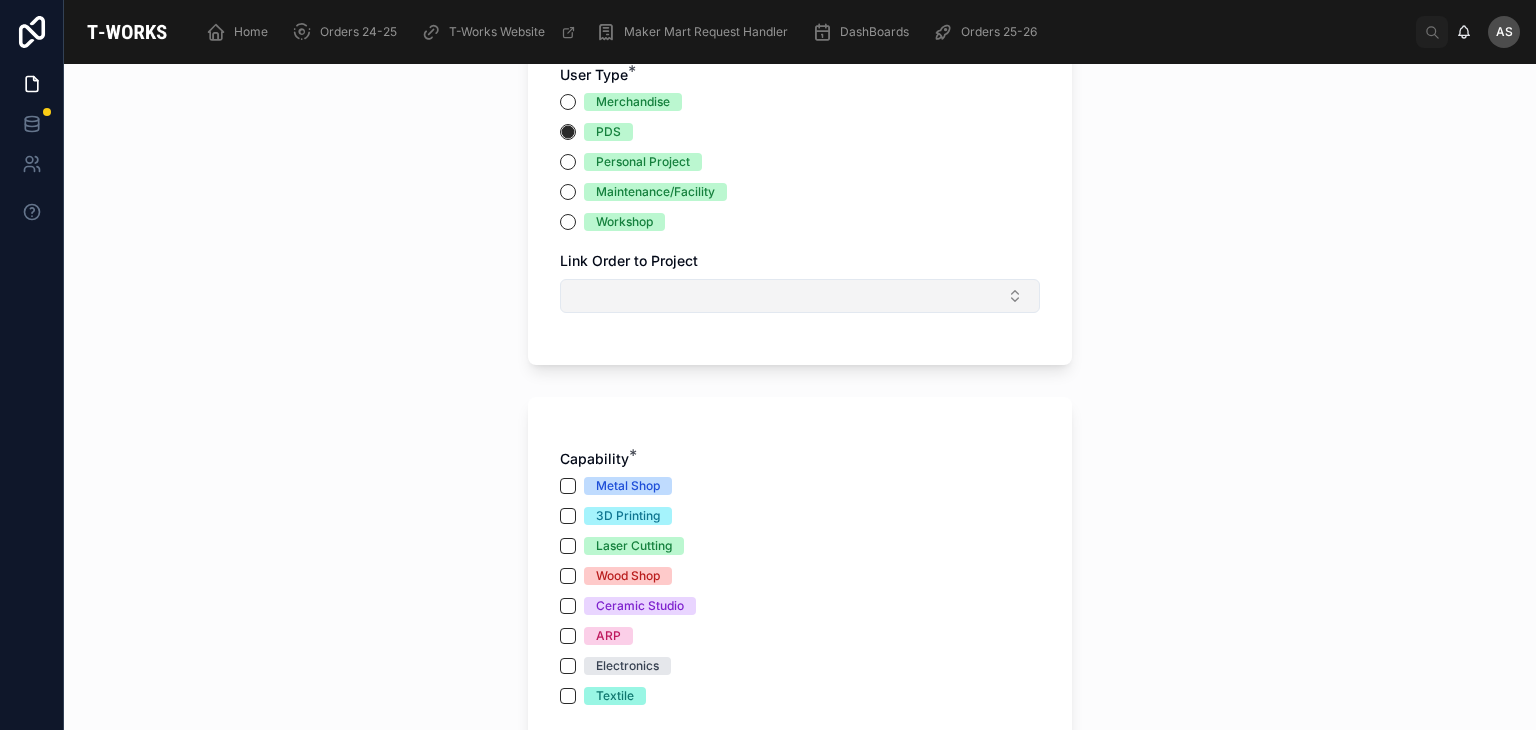 click at bounding box center [800, 296] 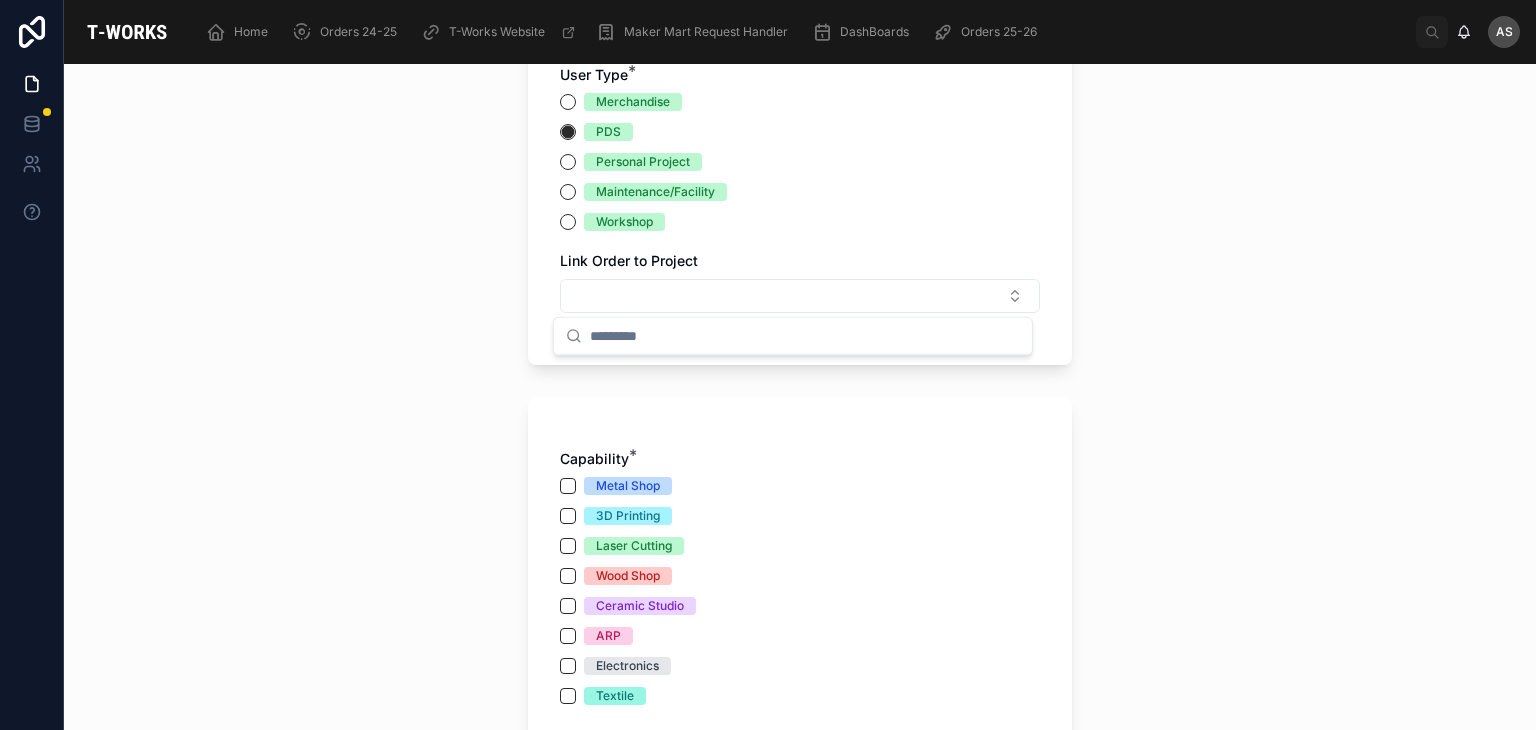 click on "**********" at bounding box center [800, 397] 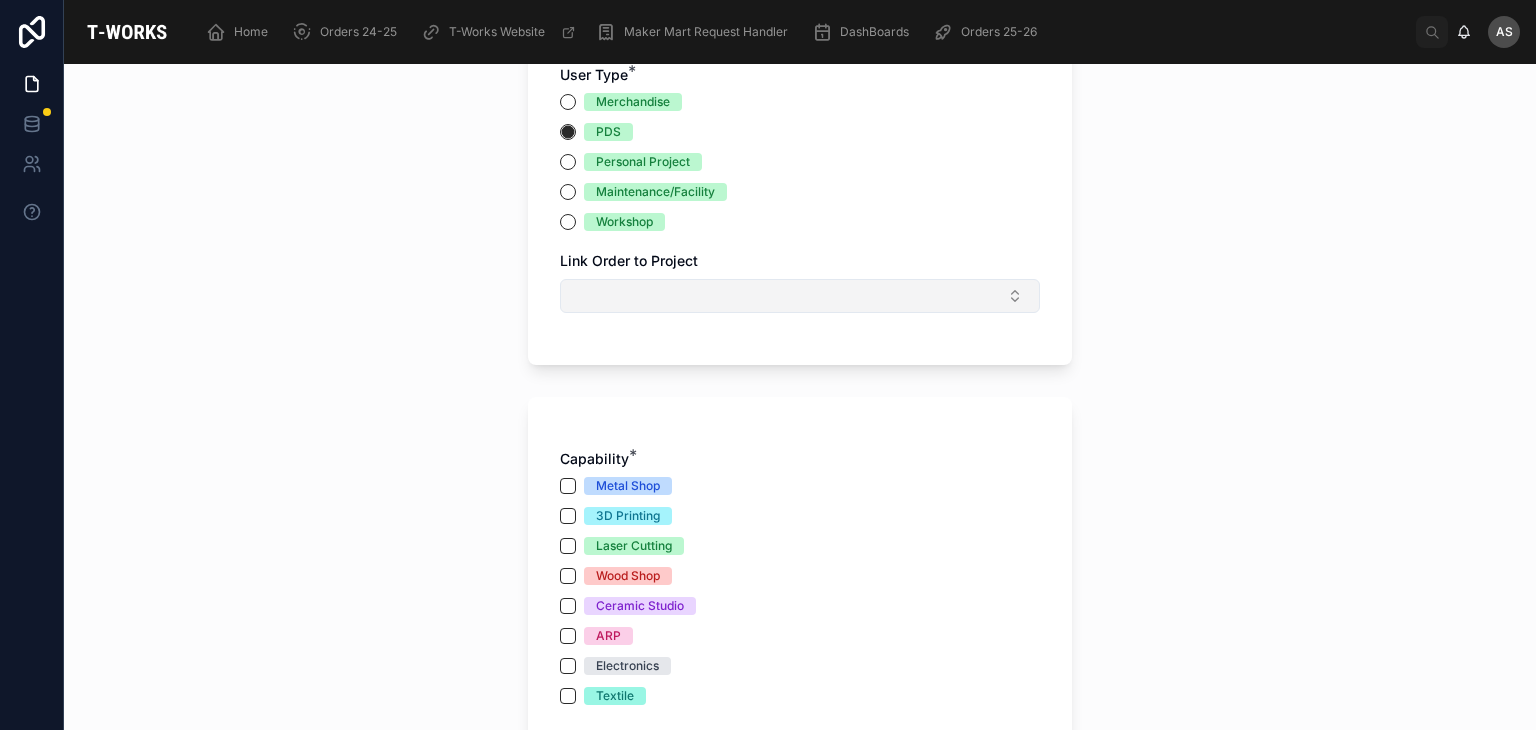 click at bounding box center [800, 296] 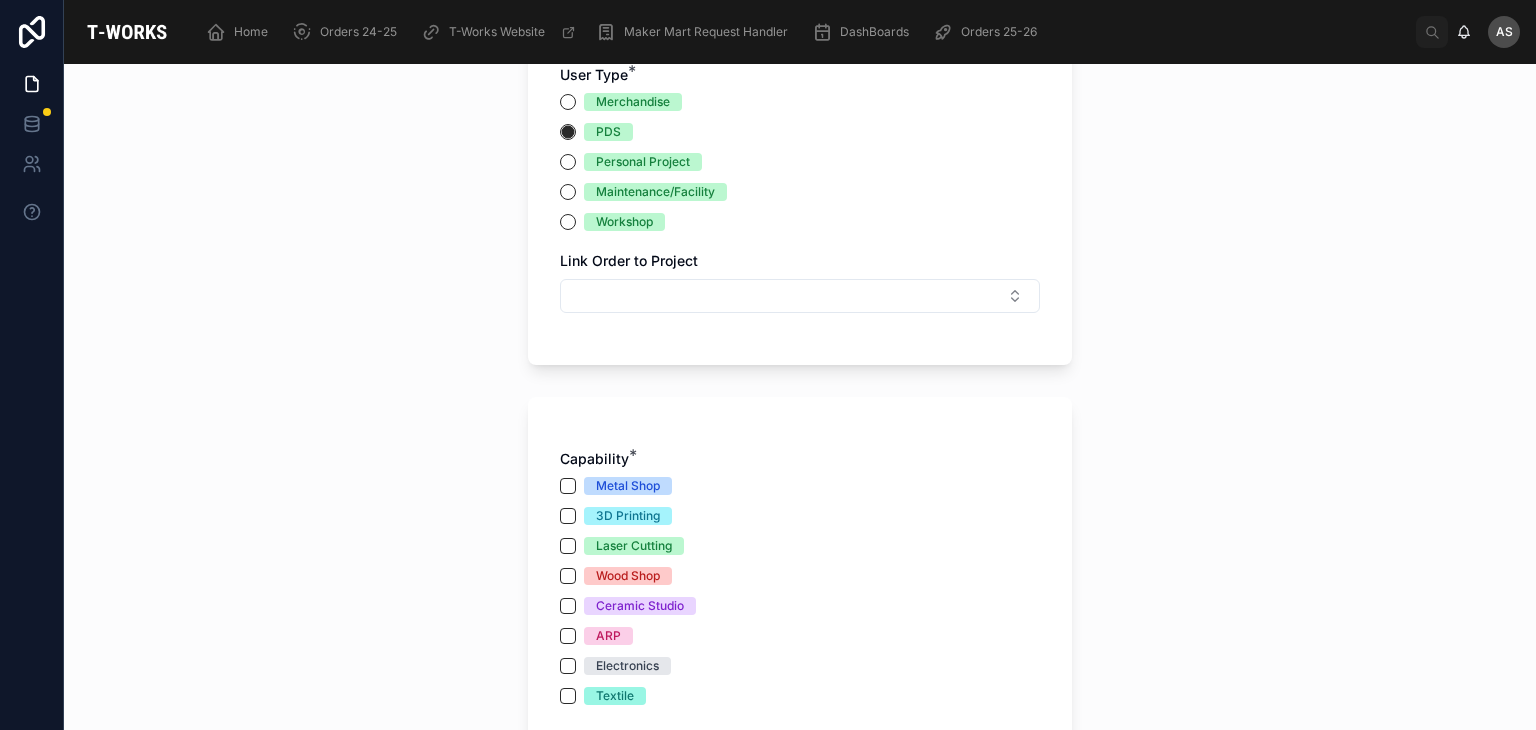 click on "**********" at bounding box center [800, 397] 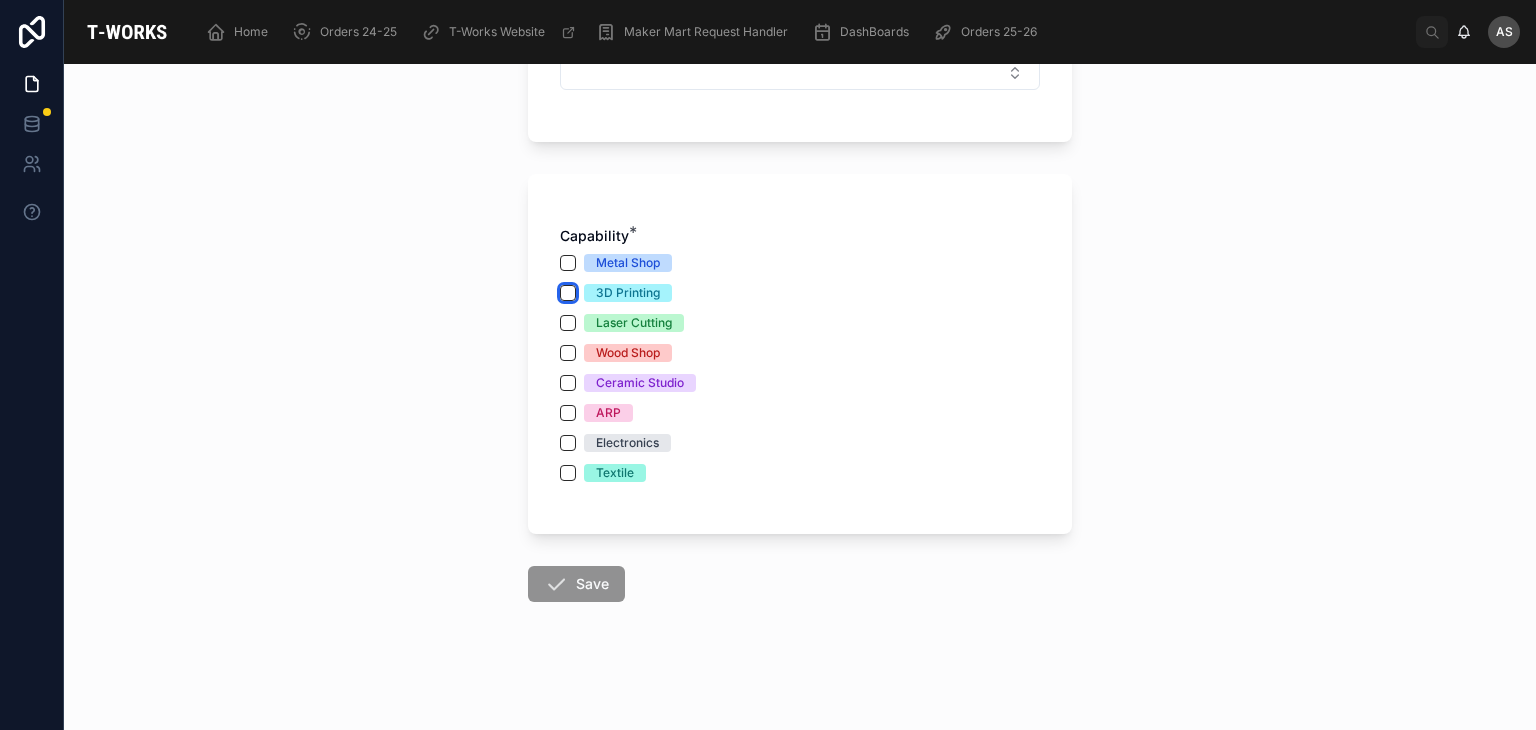 click on "3D Printing" at bounding box center (568, 293) 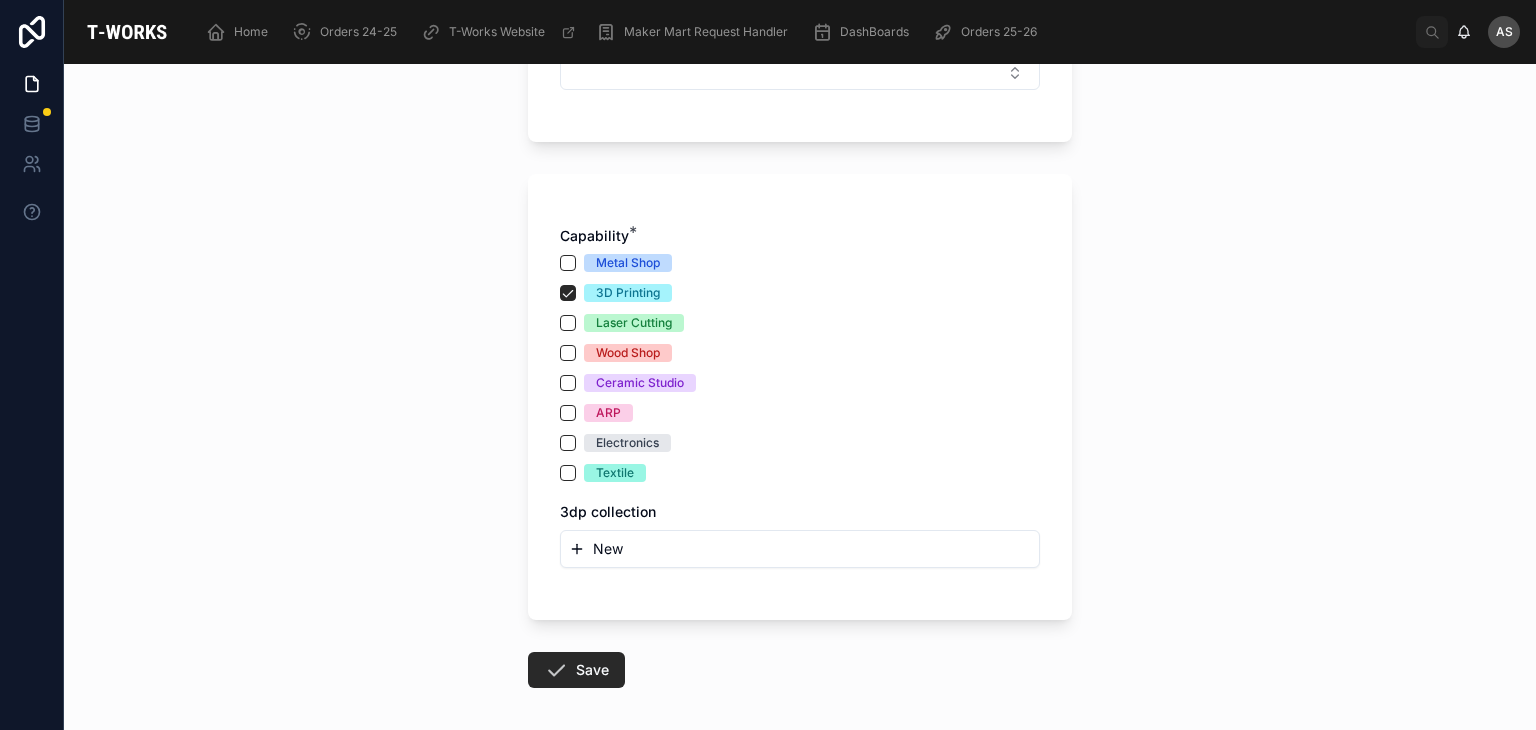 click on "New" at bounding box center (608, 549) 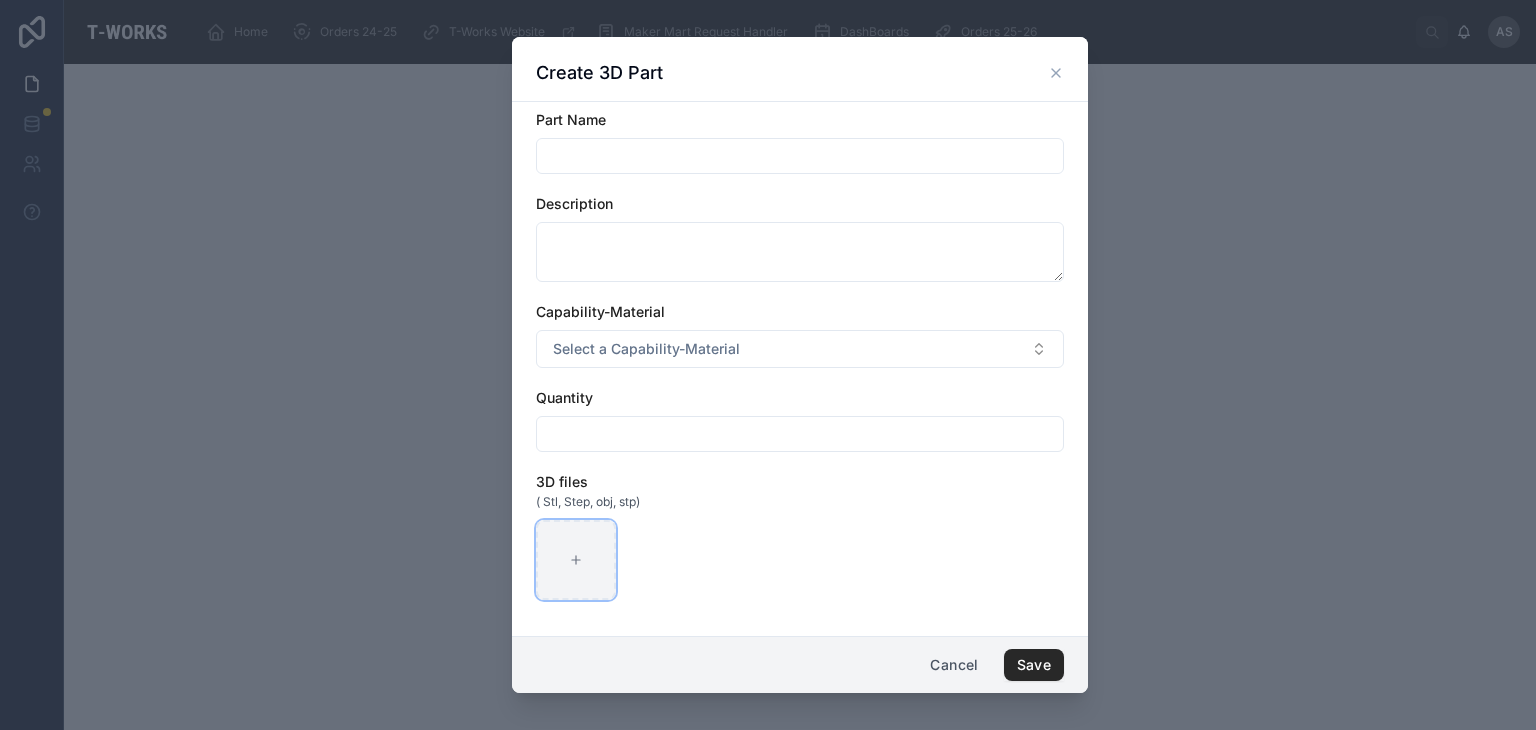 click at bounding box center [576, 560] 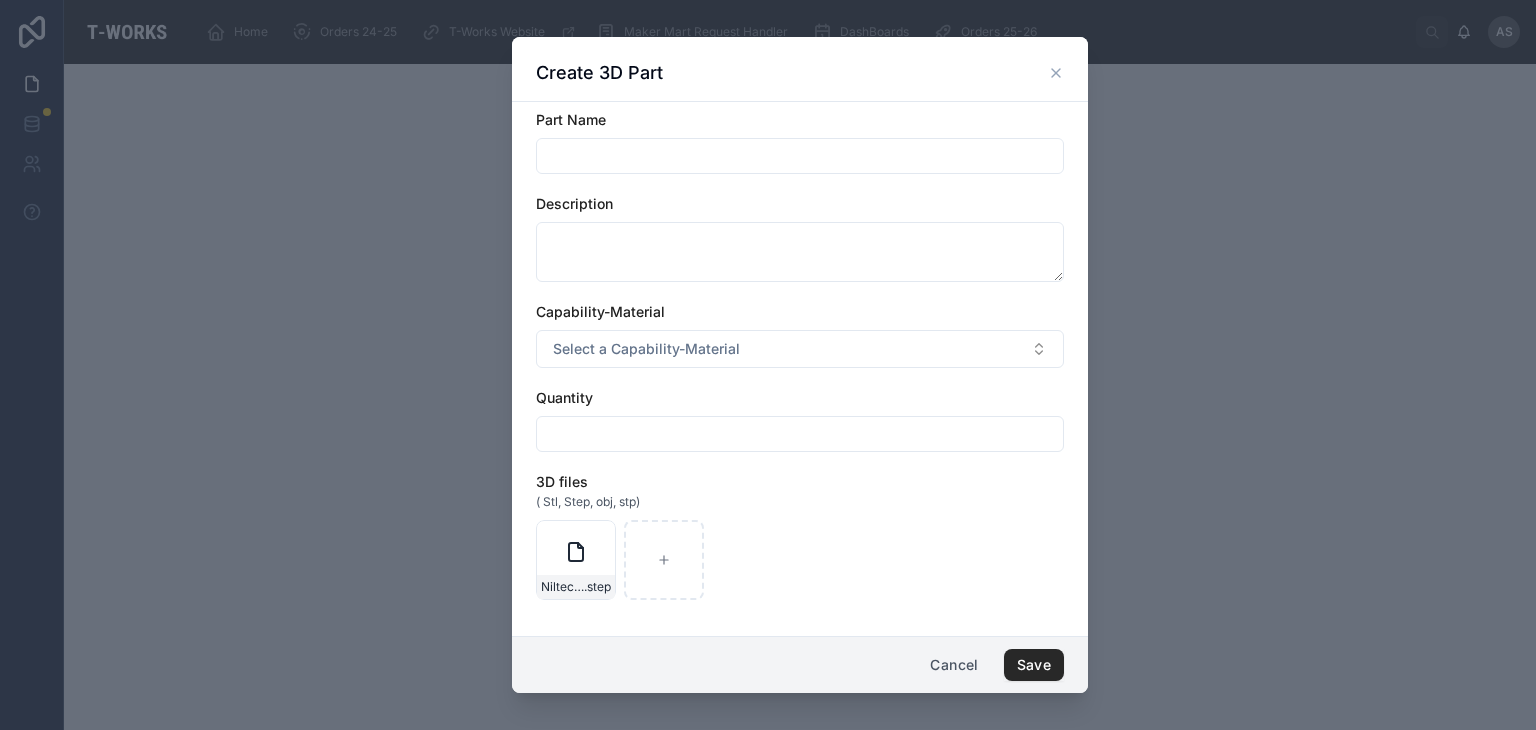 click at bounding box center (800, 156) 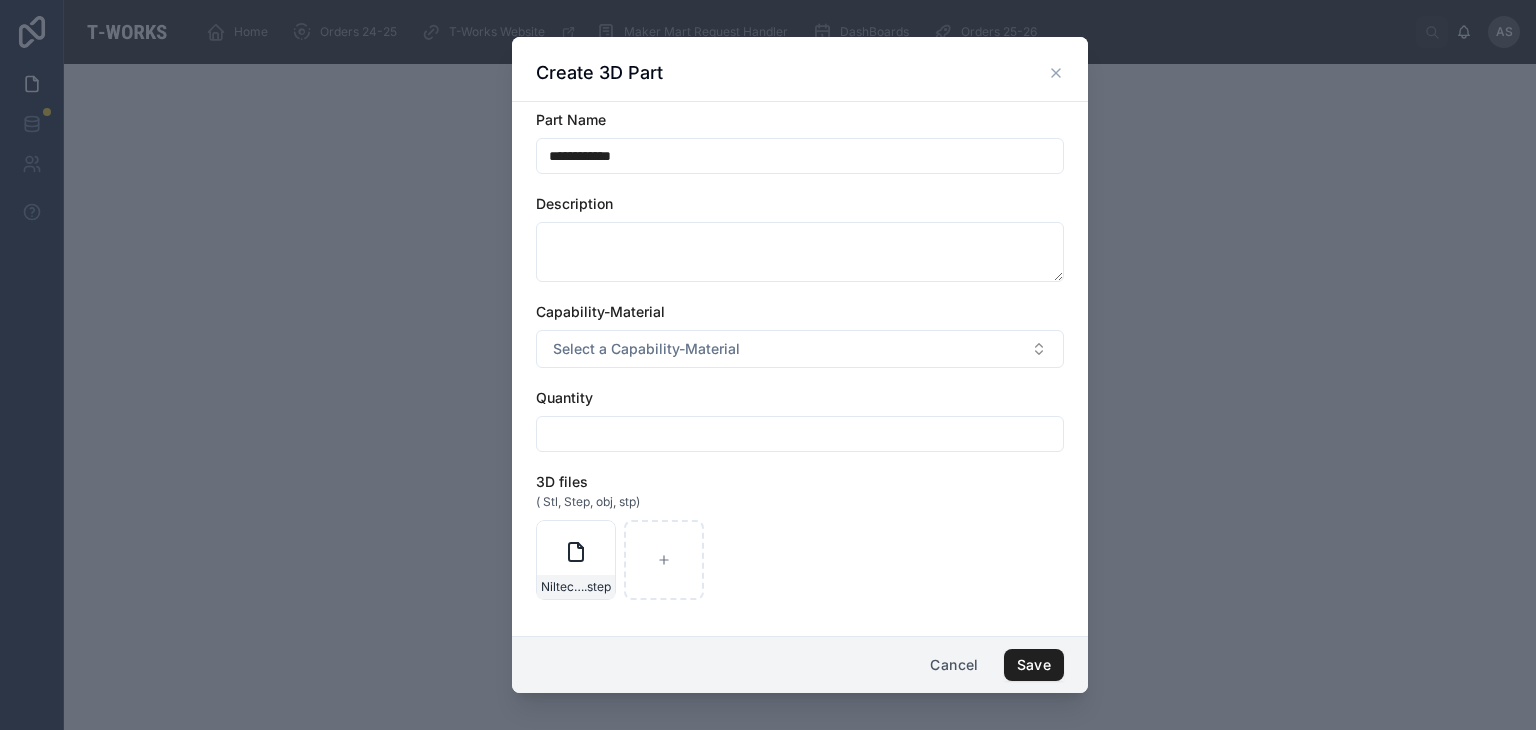 type on "**********" 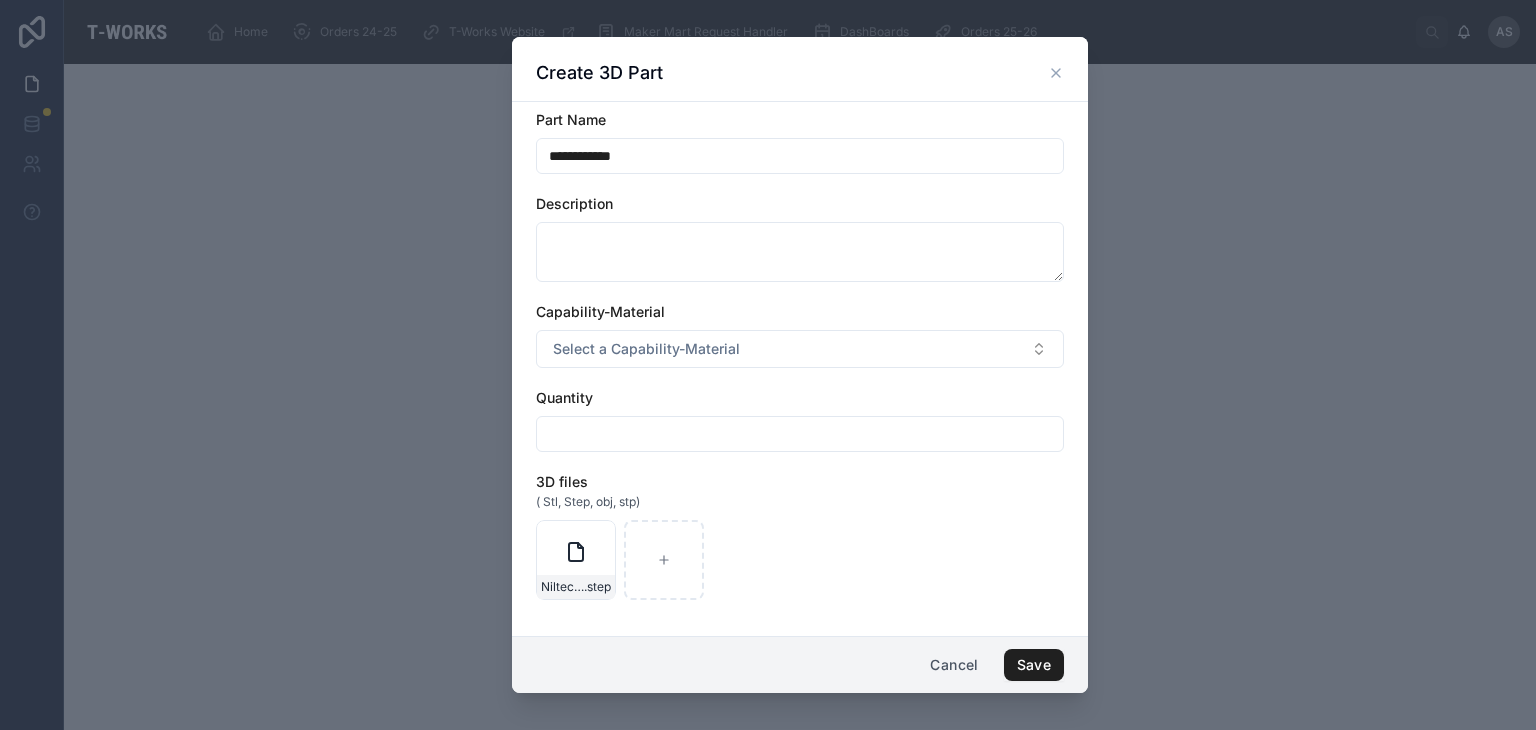 click on "Save" at bounding box center [1034, 665] 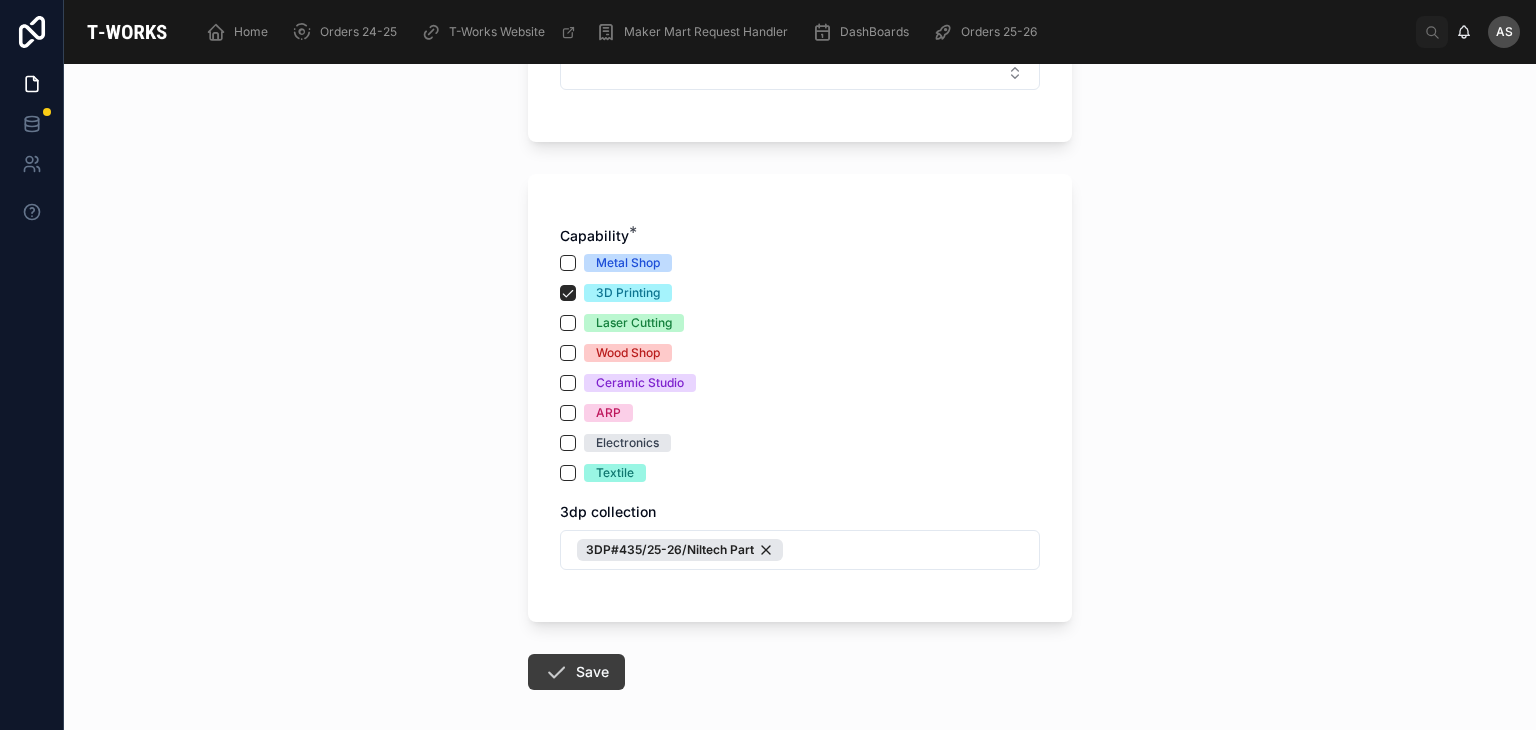 click on "Save" at bounding box center [576, 672] 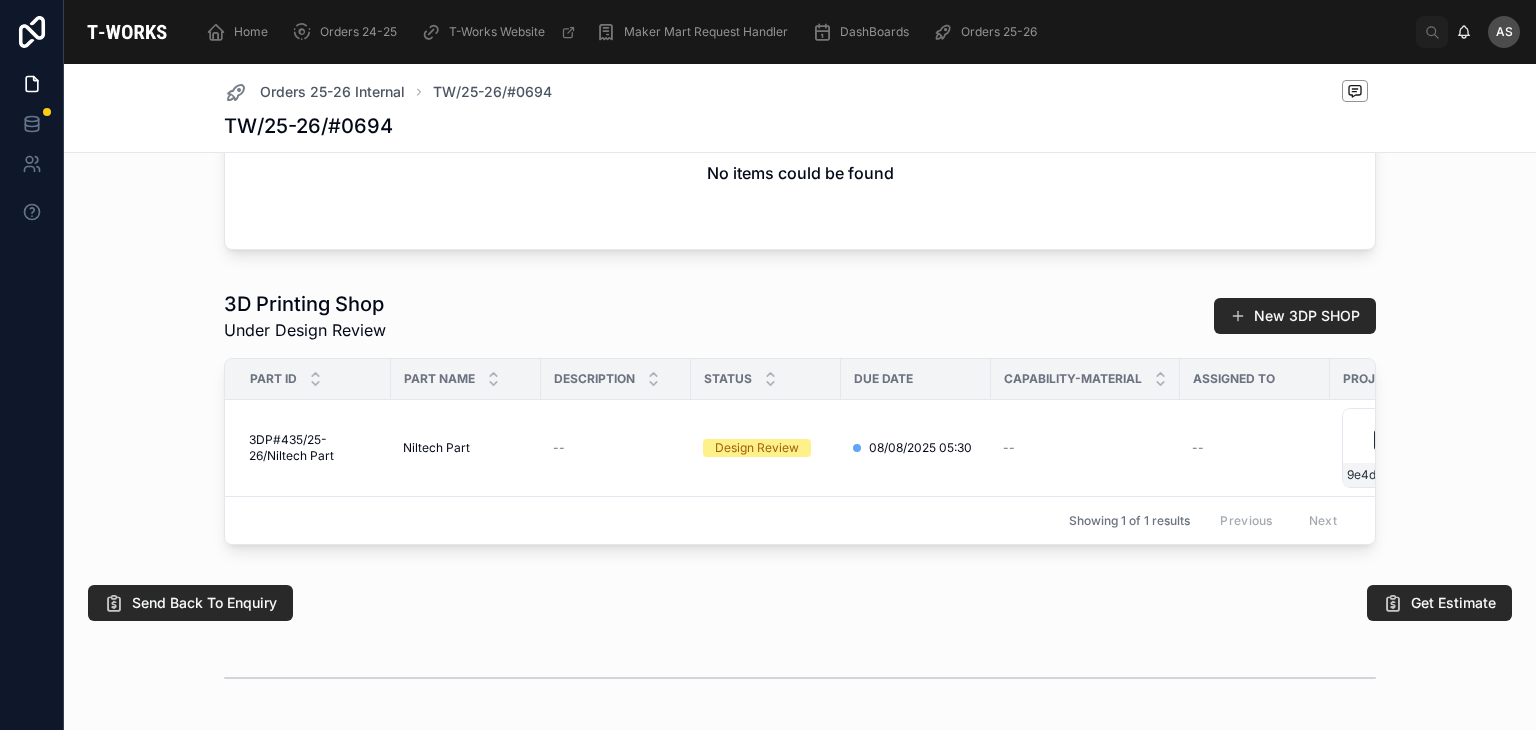 scroll, scrollTop: 824, scrollLeft: 0, axis: vertical 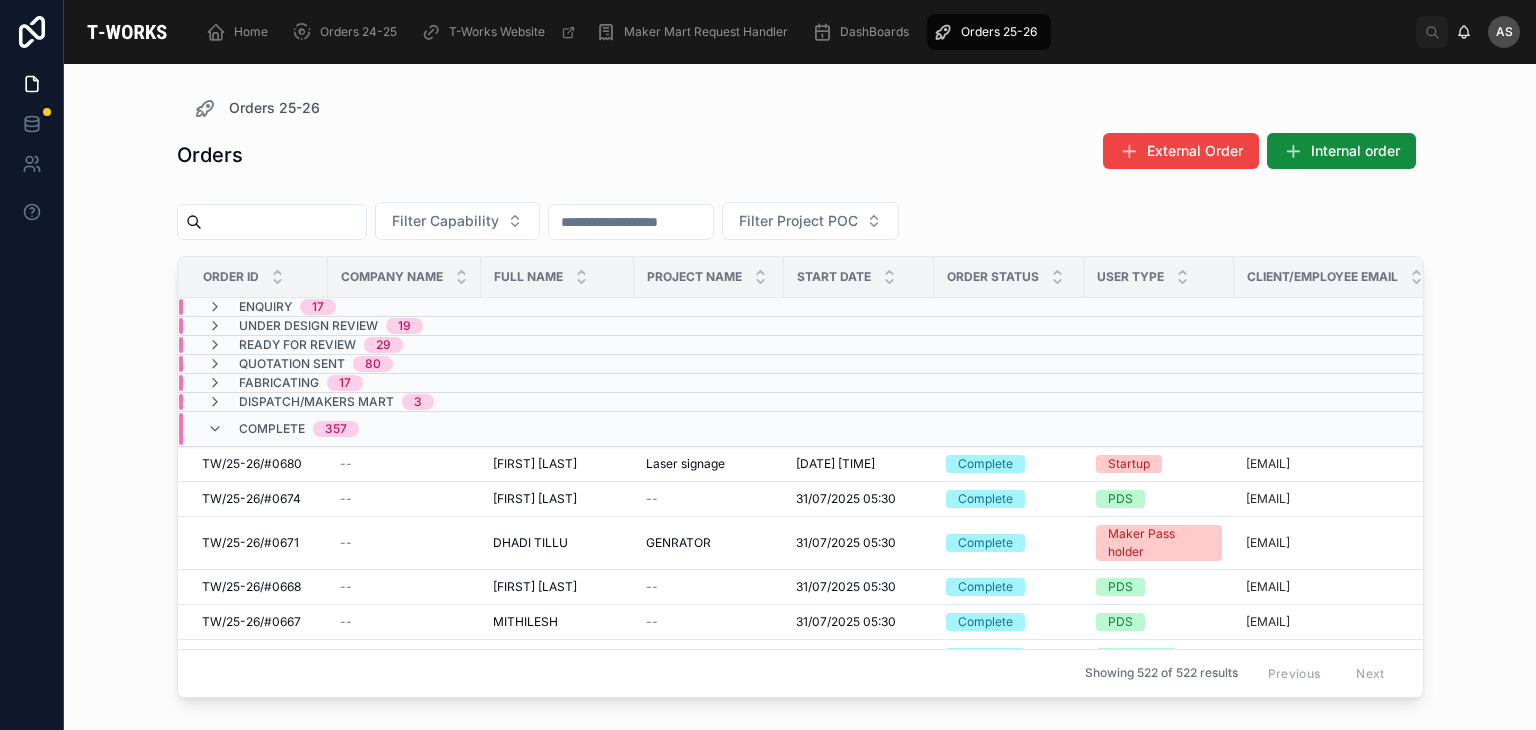 click on "Complete 357" at bounding box center (406, 429) 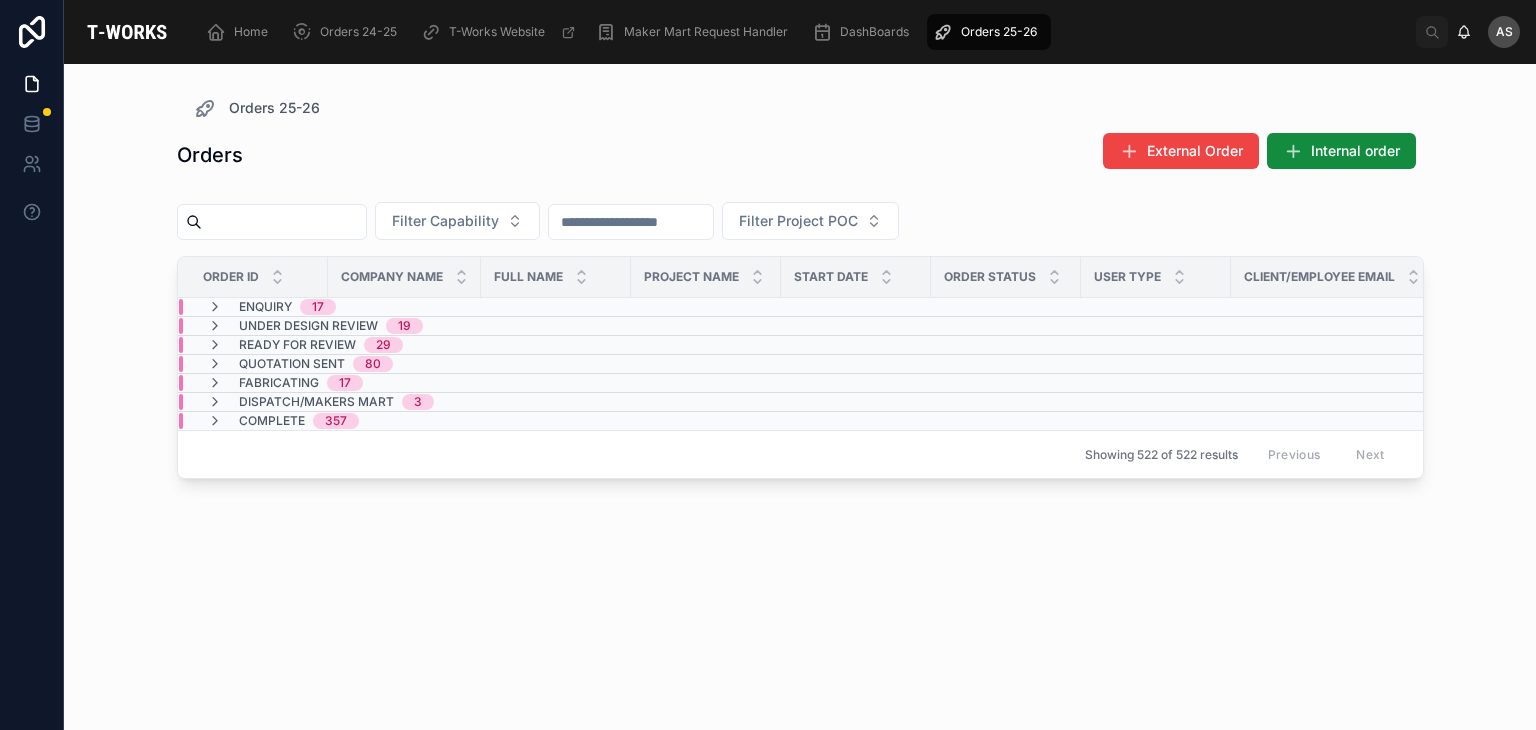 click on "Enquiry 17" at bounding box center (404, 307) 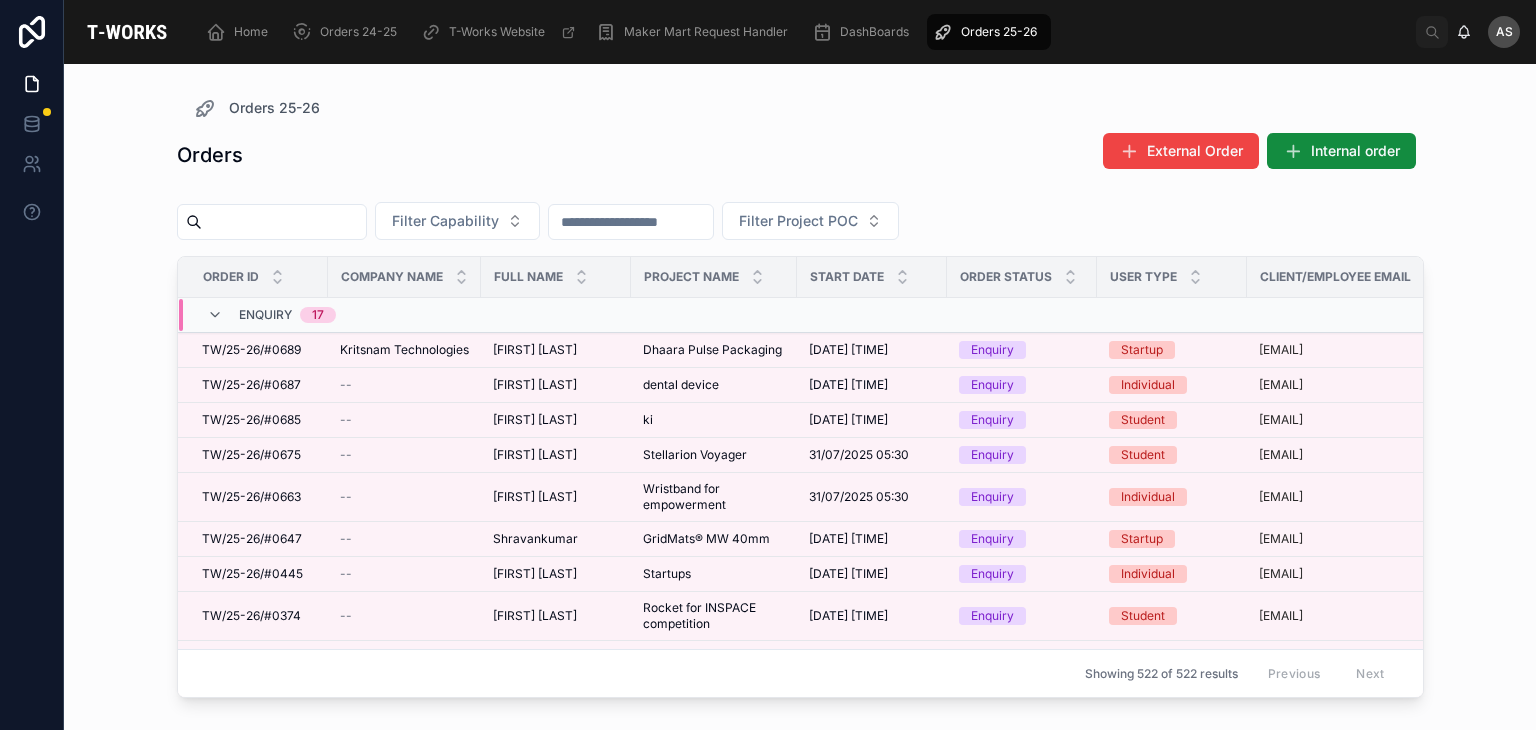 click on "Enquiry 17" at bounding box center (404, 315) 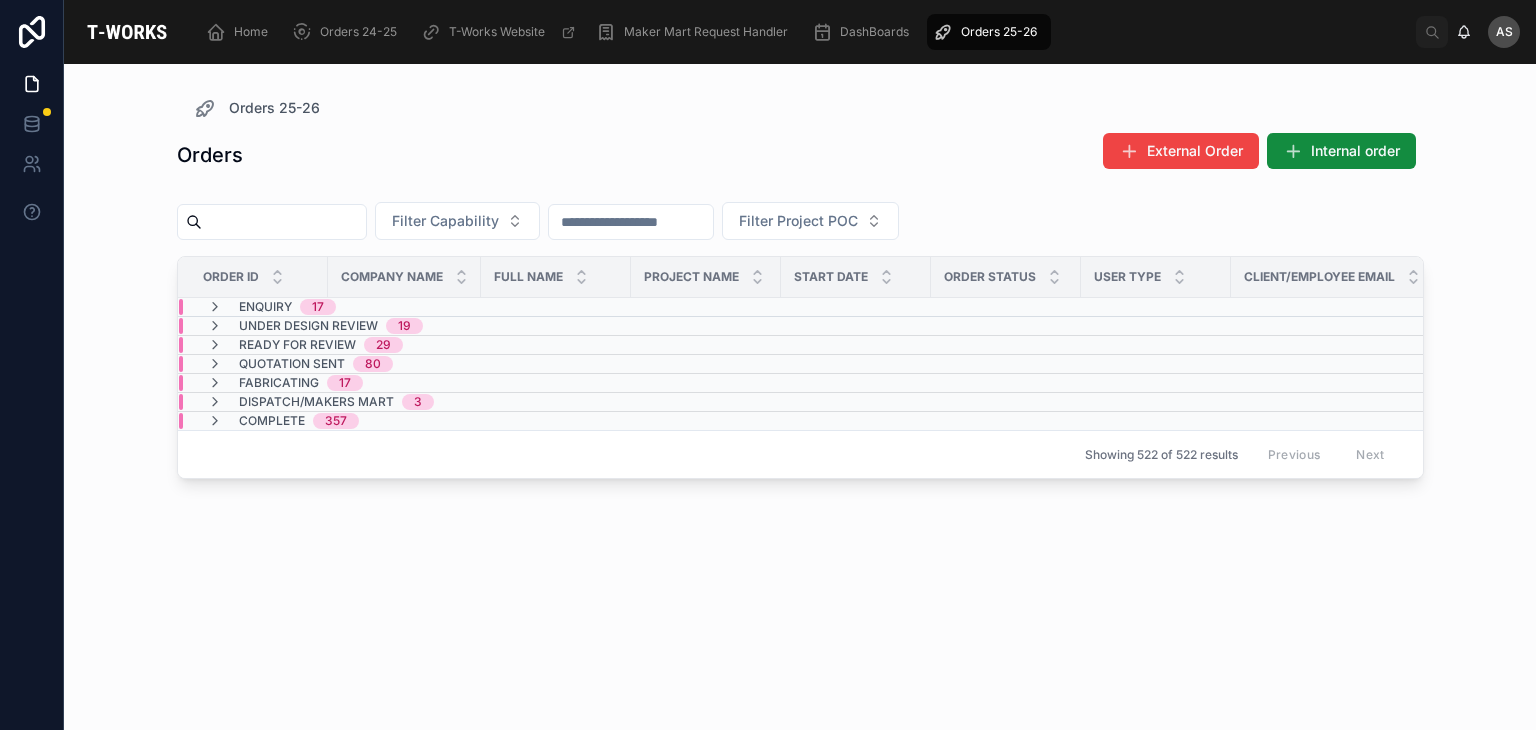 click on "Enquiry 17" at bounding box center (404, 307) 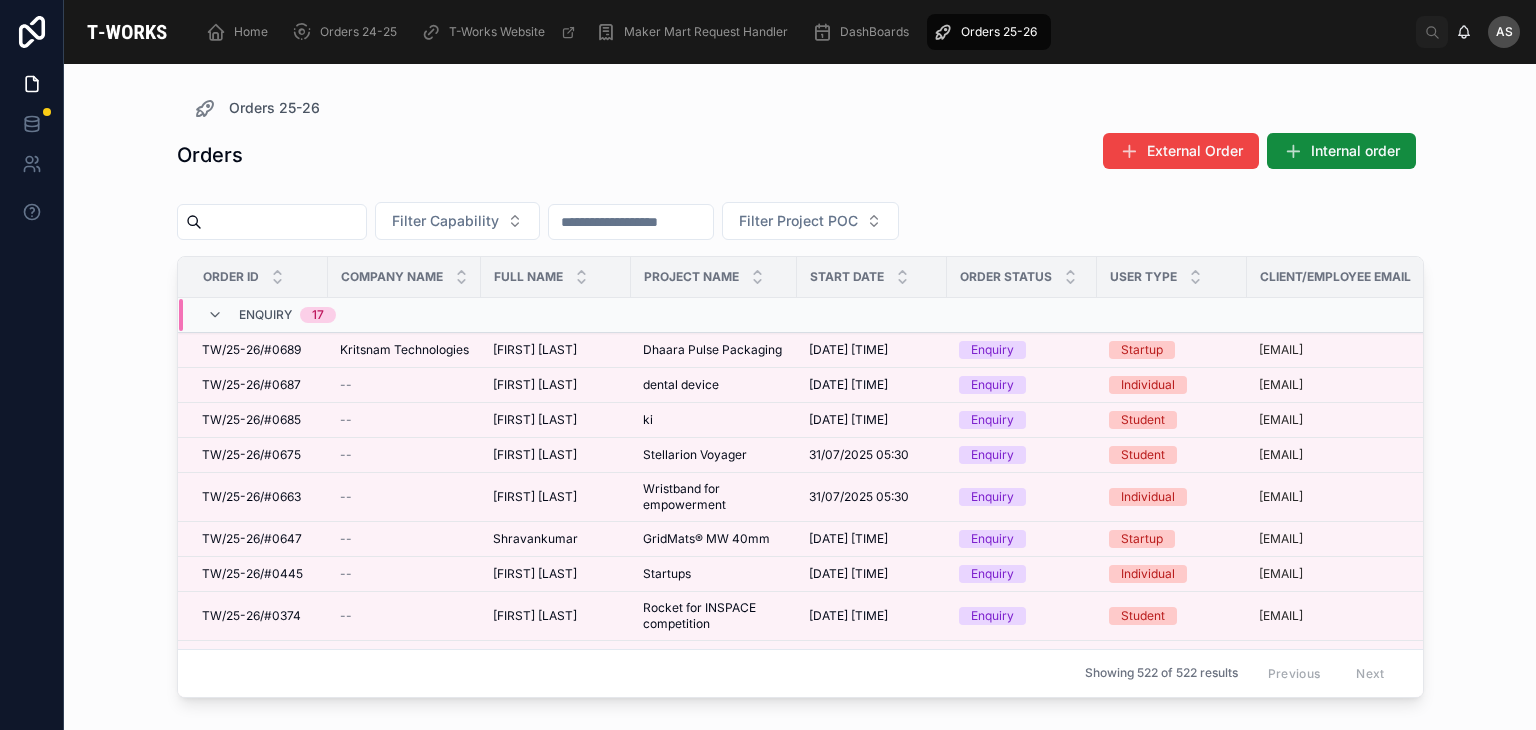 click on "Enquiry 17" at bounding box center (404, 315) 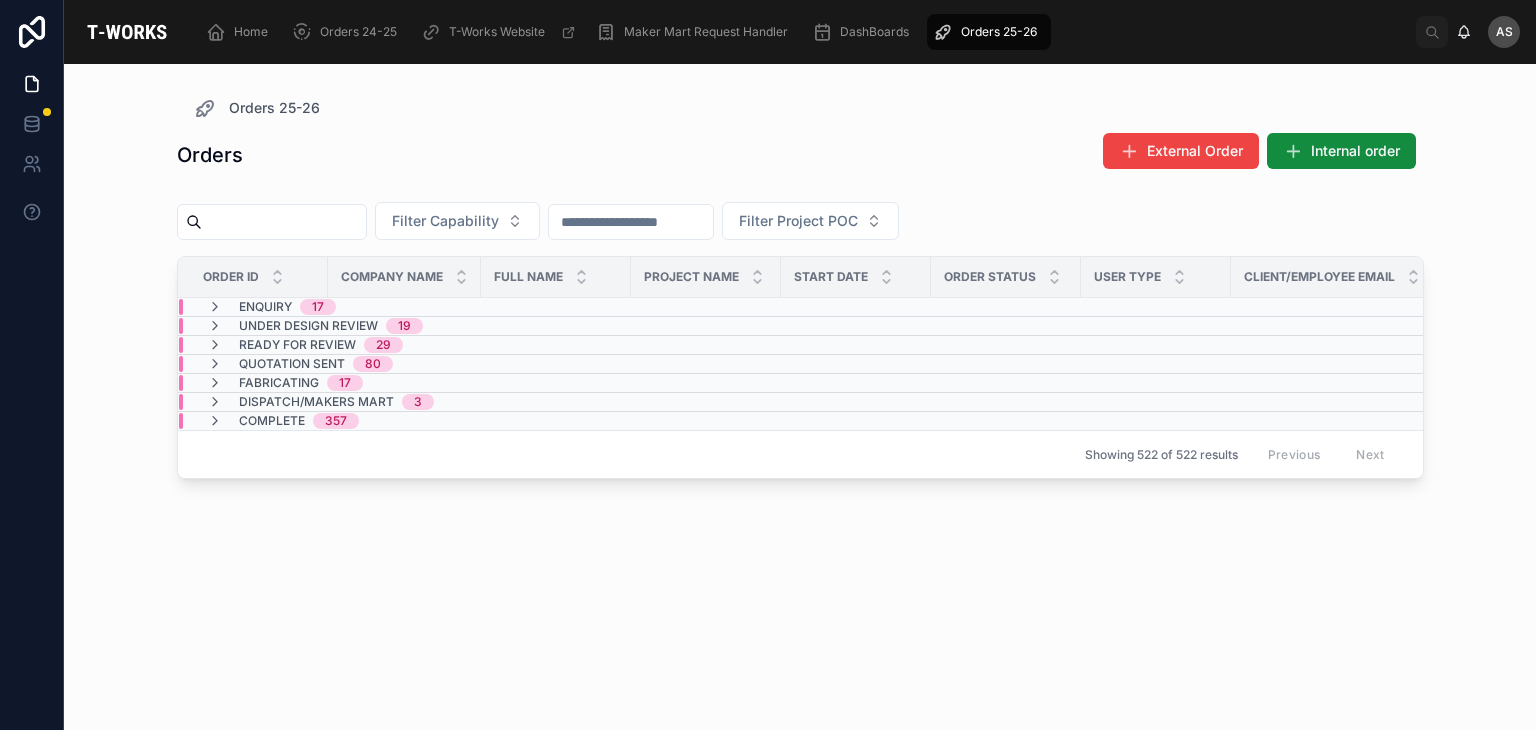 click on "Ready for Review 29" at bounding box center (404, 345) 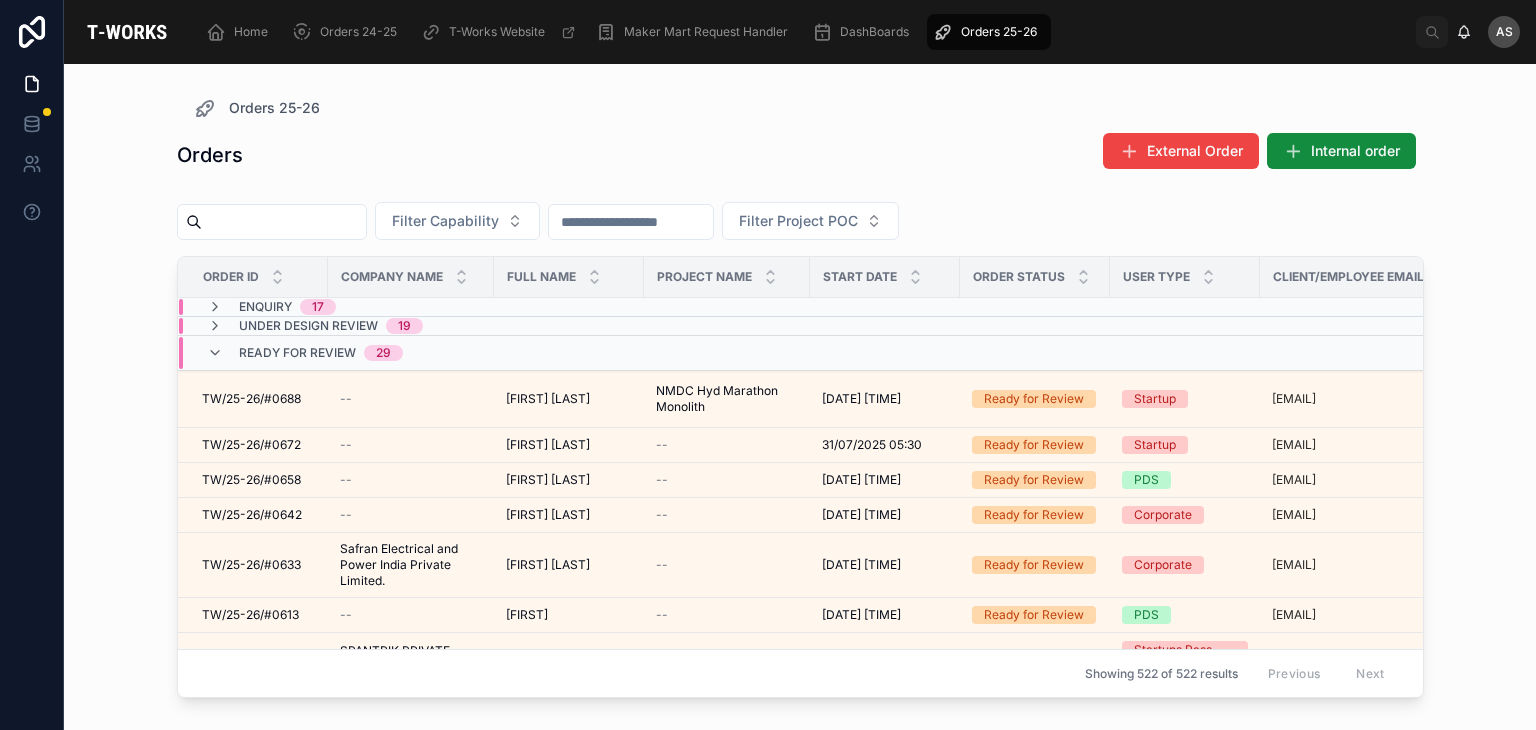click on "Ready for Review 29" at bounding box center (411, 353) 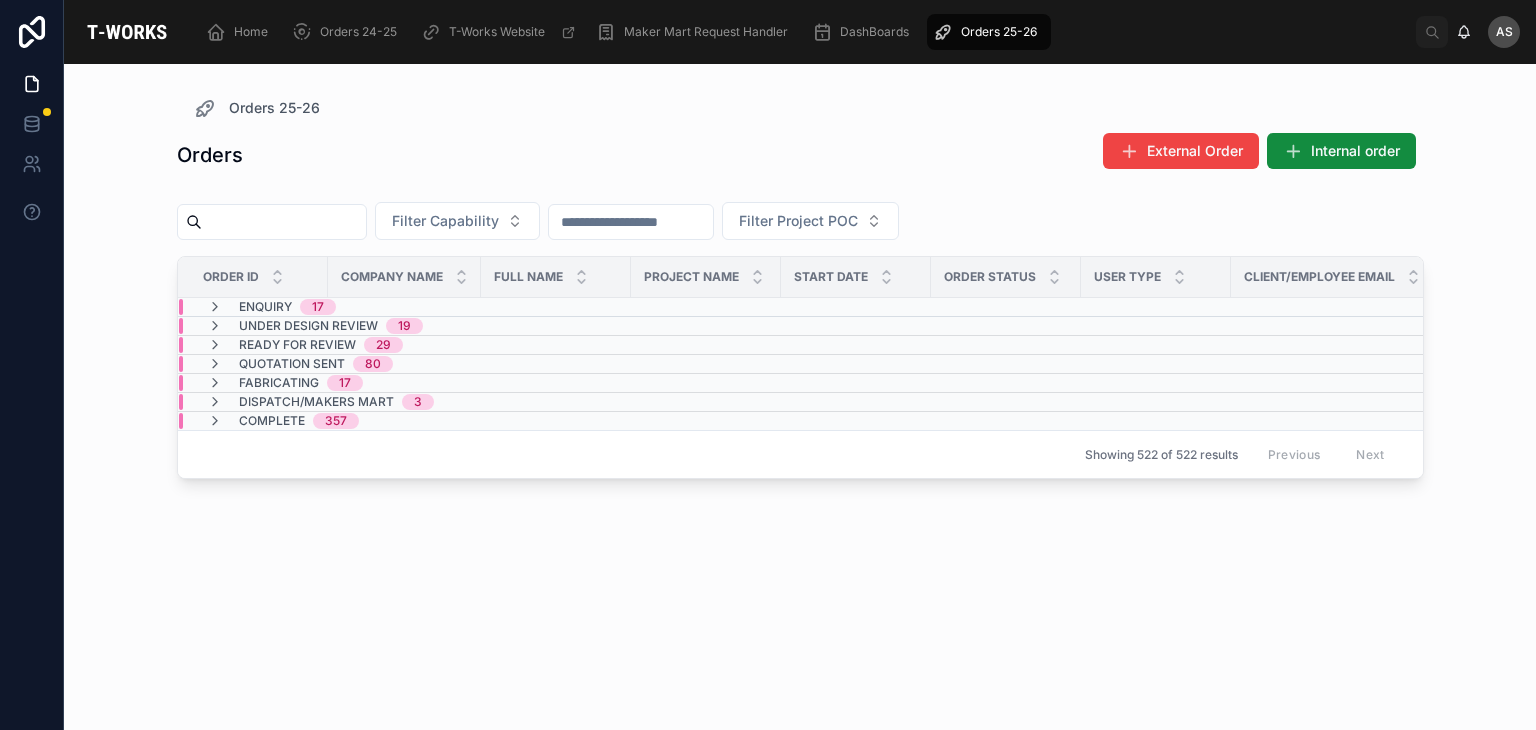 click on "Under Design Review 19" at bounding box center [404, 326] 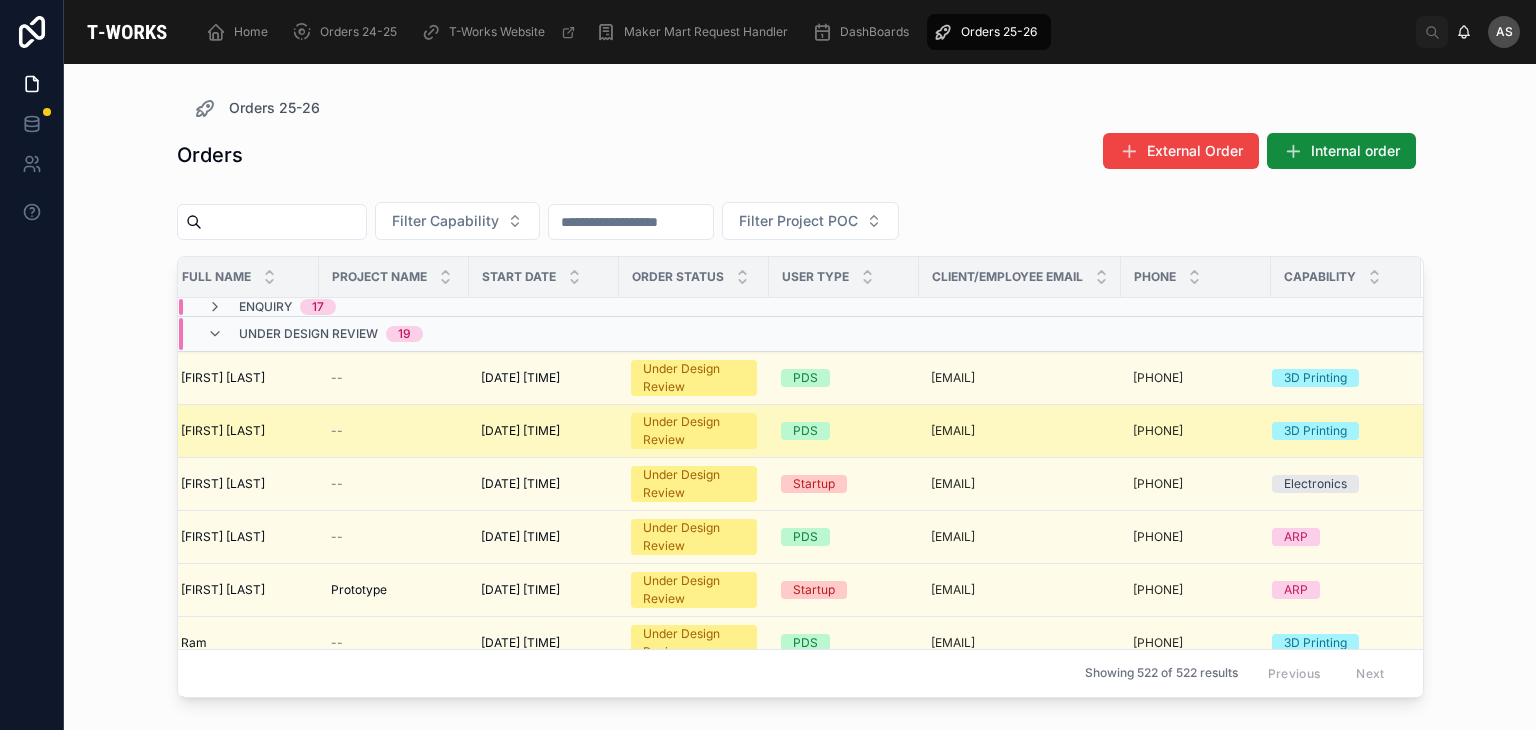 scroll, scrollTop: 0, scrollLeft: 0, axis: both 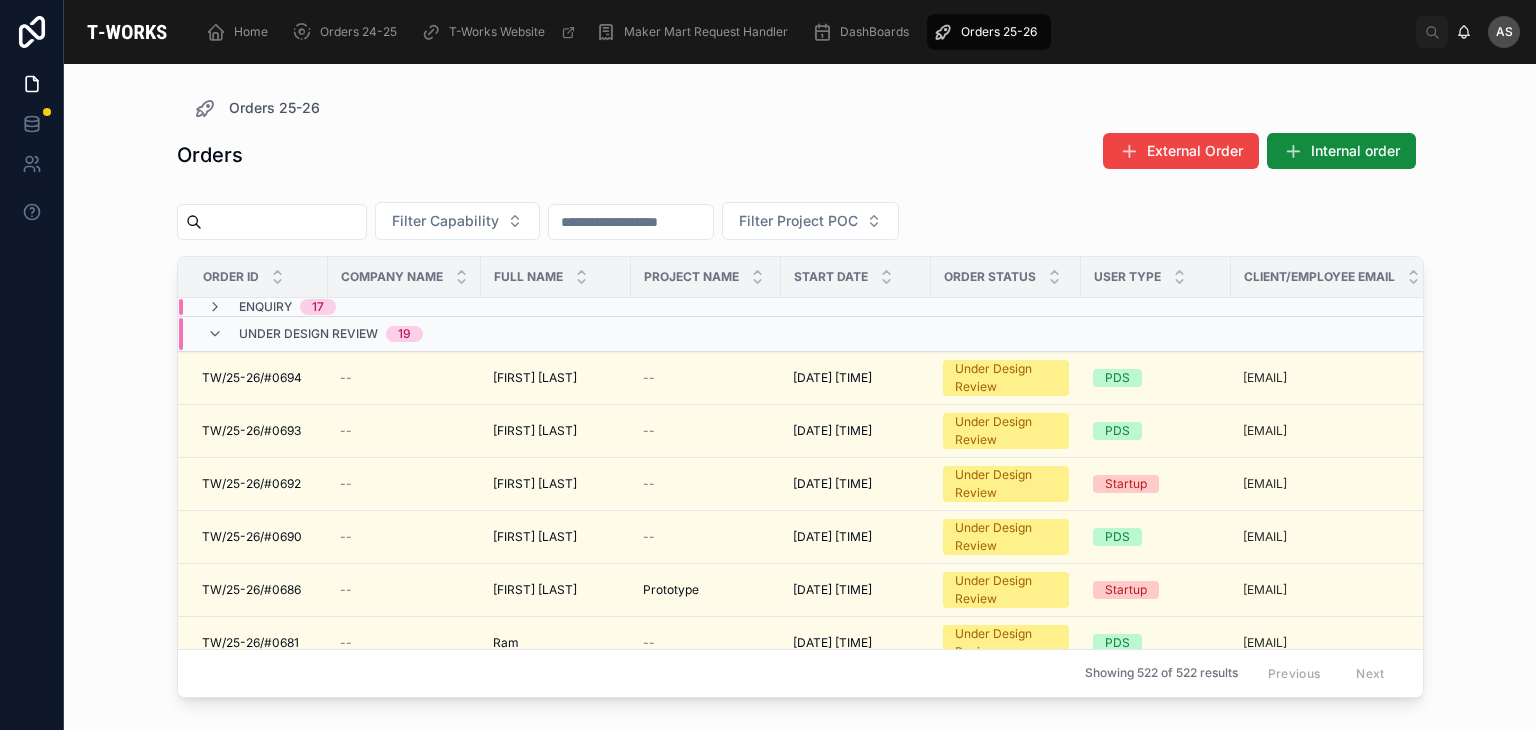 click on "Under Design Review 19" at bounding box center (404, 334) 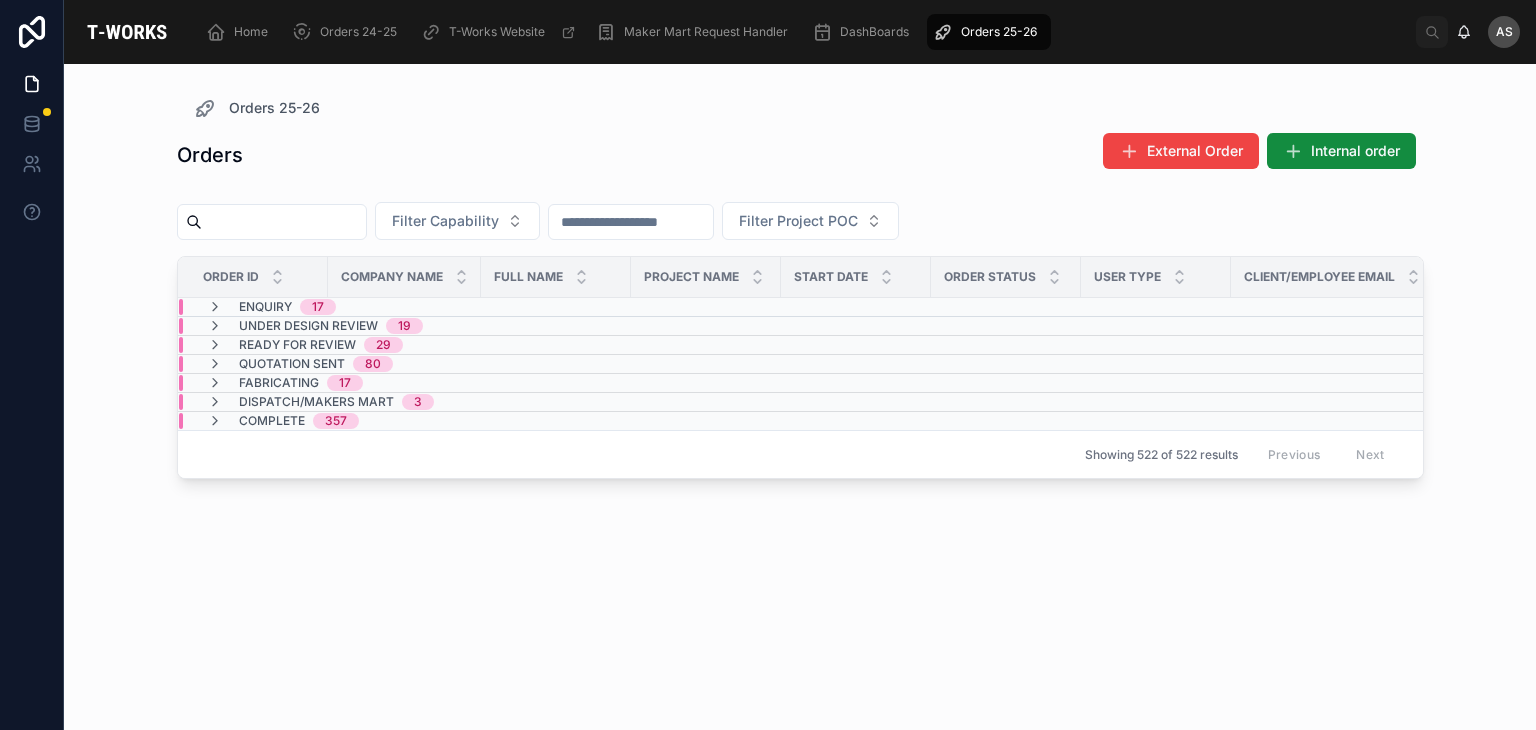 click on "Under Design Review 19" at bounding box center (404, 326) 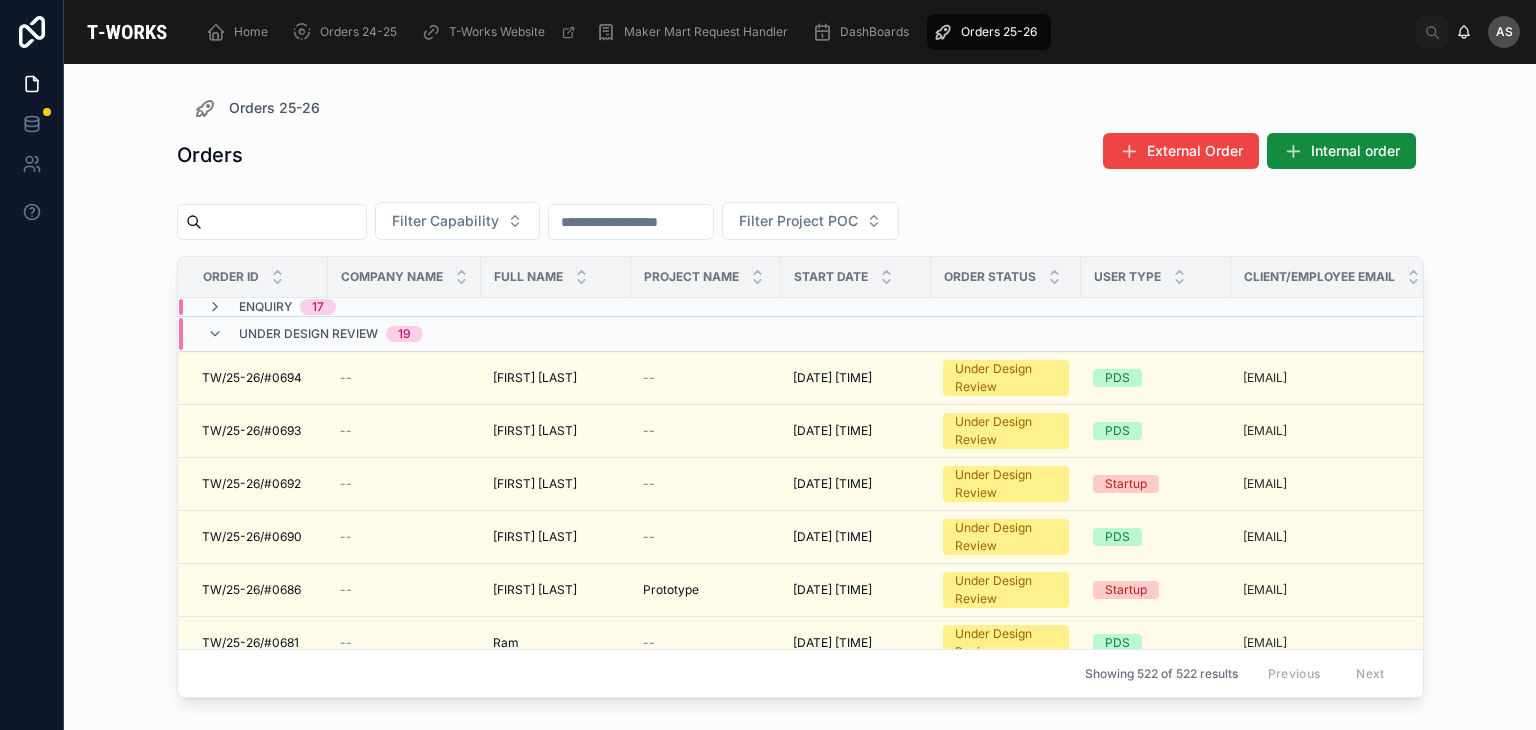click on "Under Design Review 19" at bounding box center [404, 334] 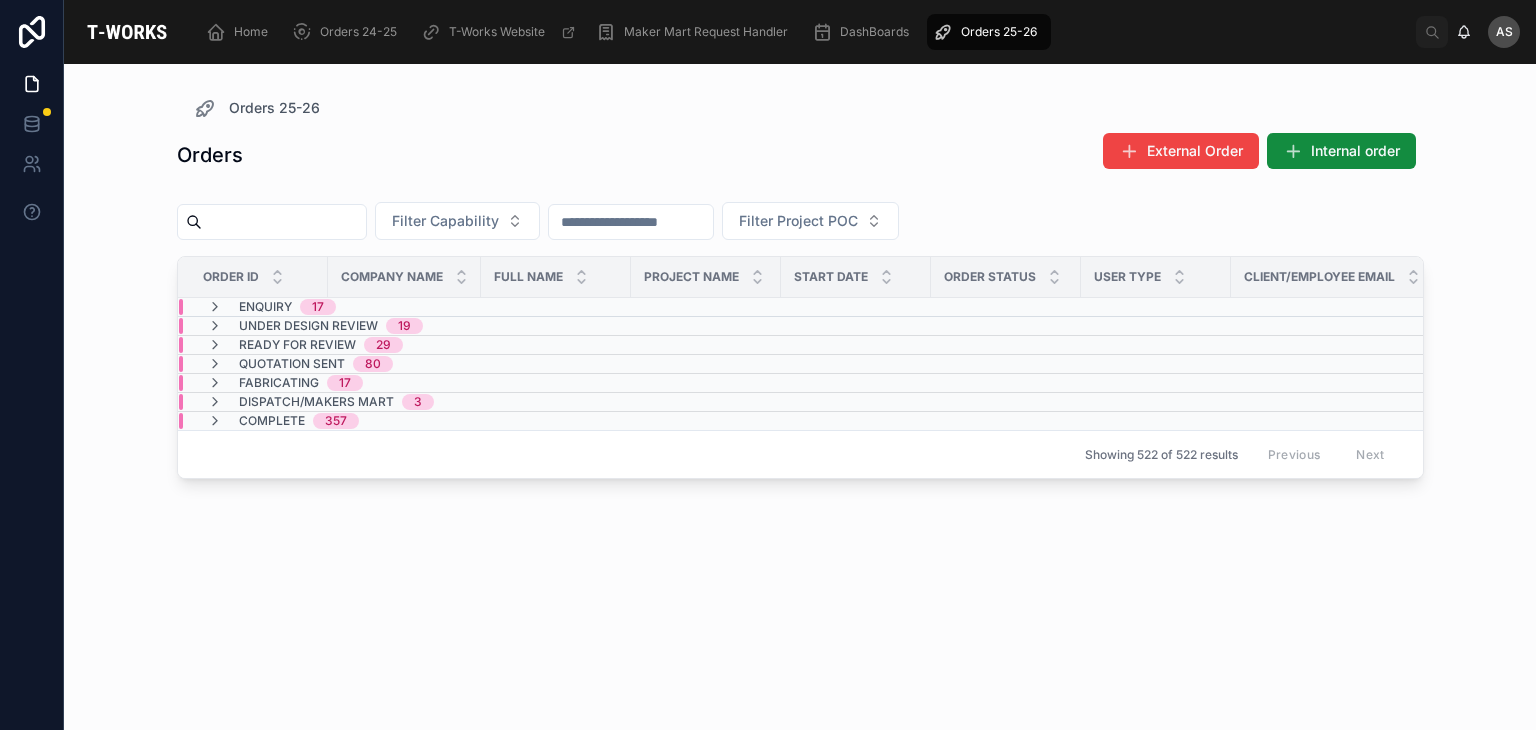 click on "Enquiry" at bounding box center (265, 307) 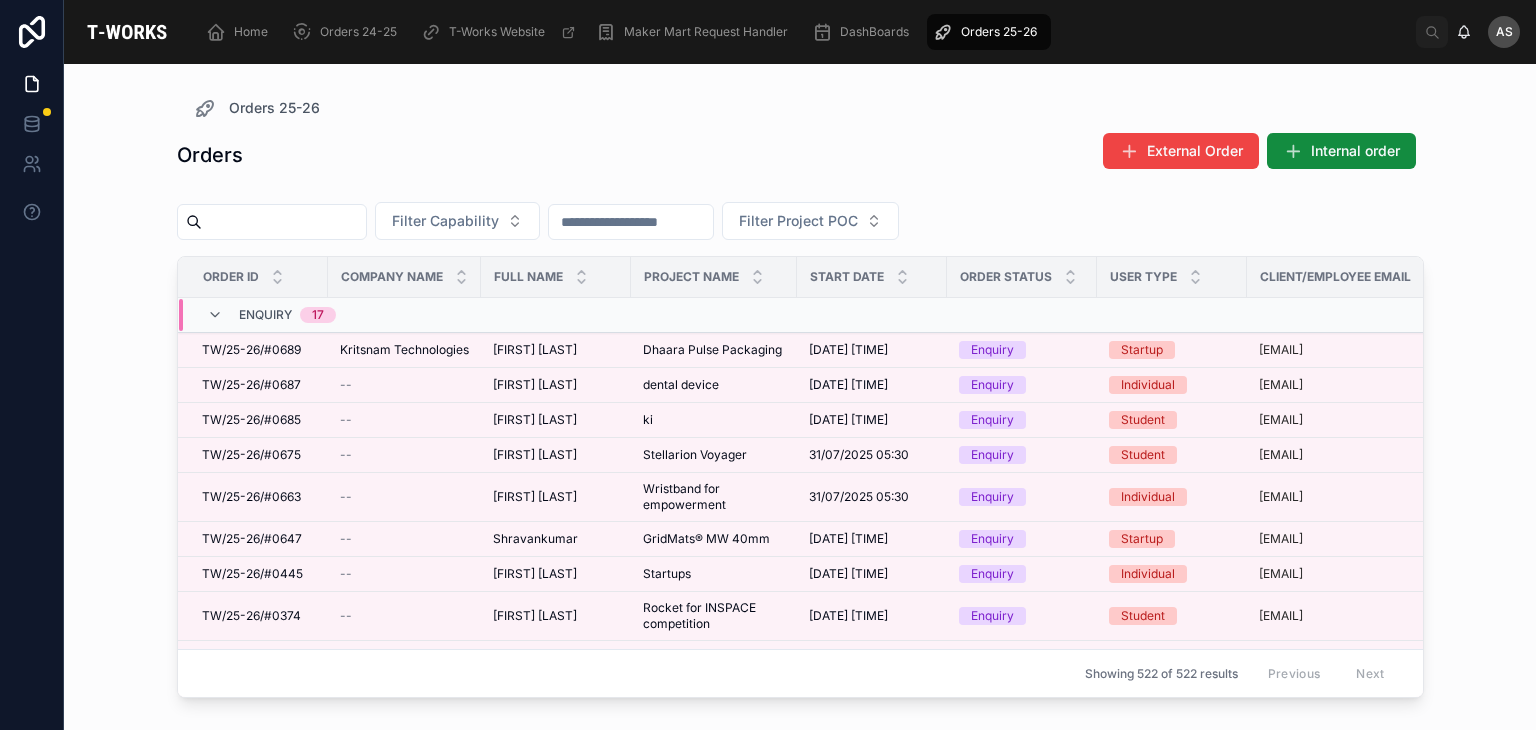 click on "Enquiry 17" at bounding box center (287, 315) 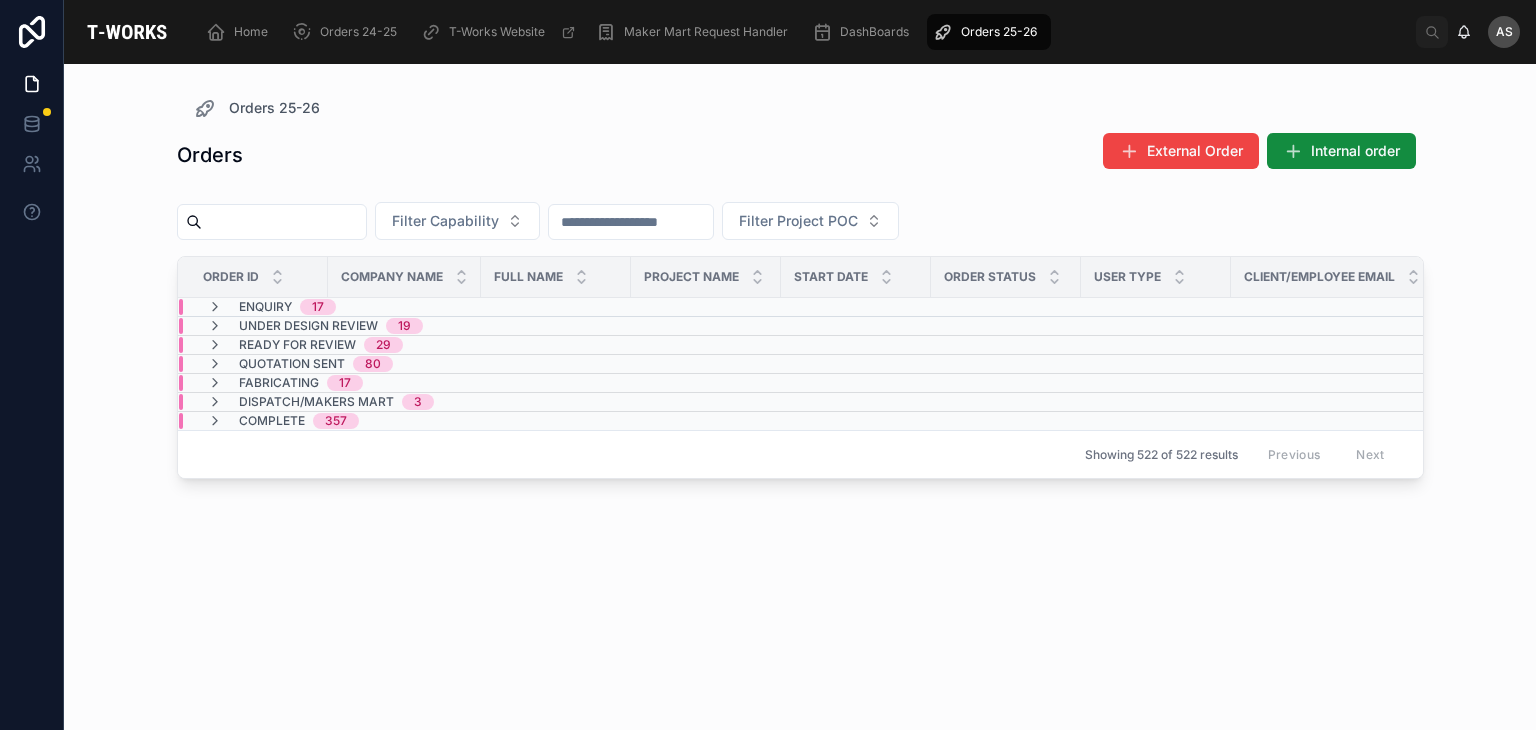 click on "Enquiry" at bounding box center [265, 307] 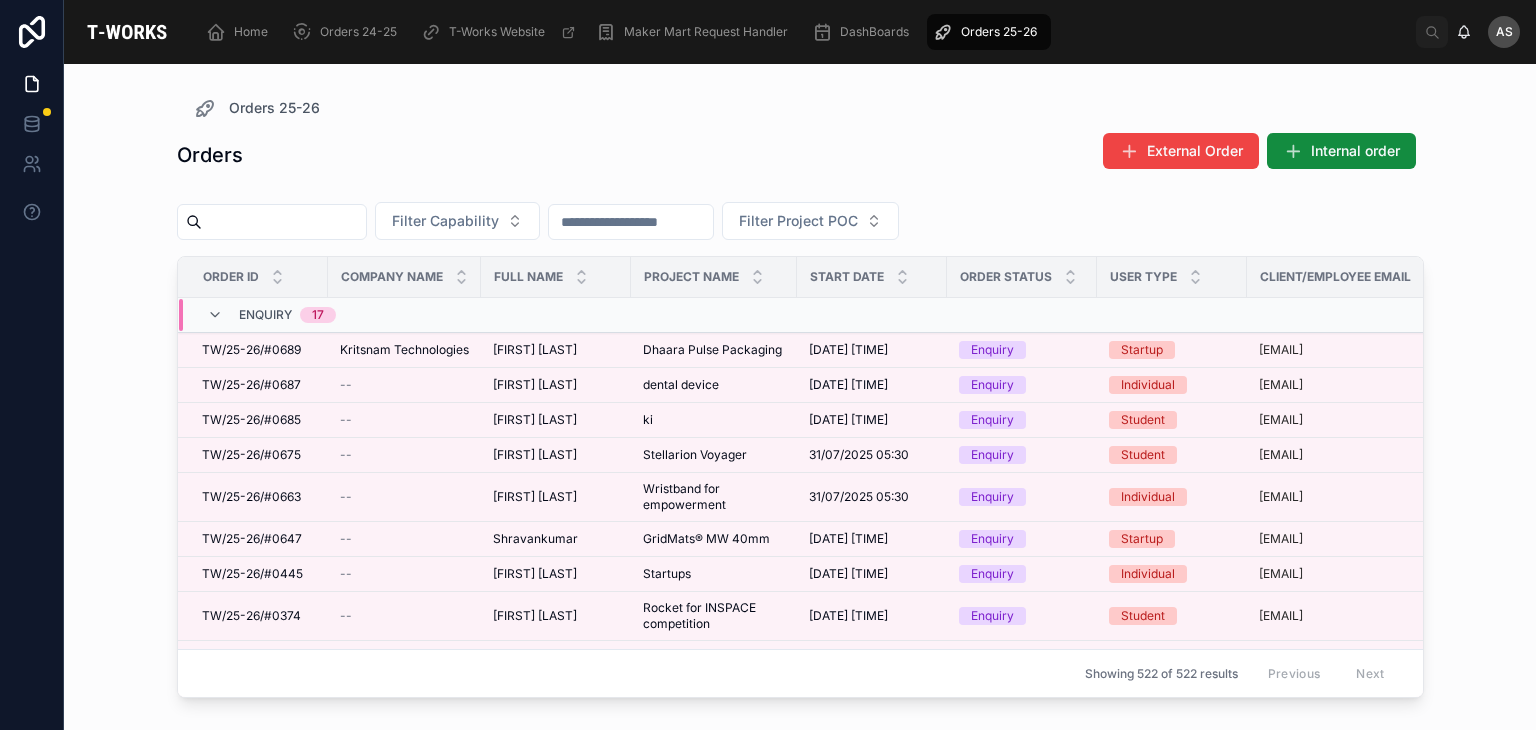 click on "Enquiry 17" at bounding box center (287, 315) 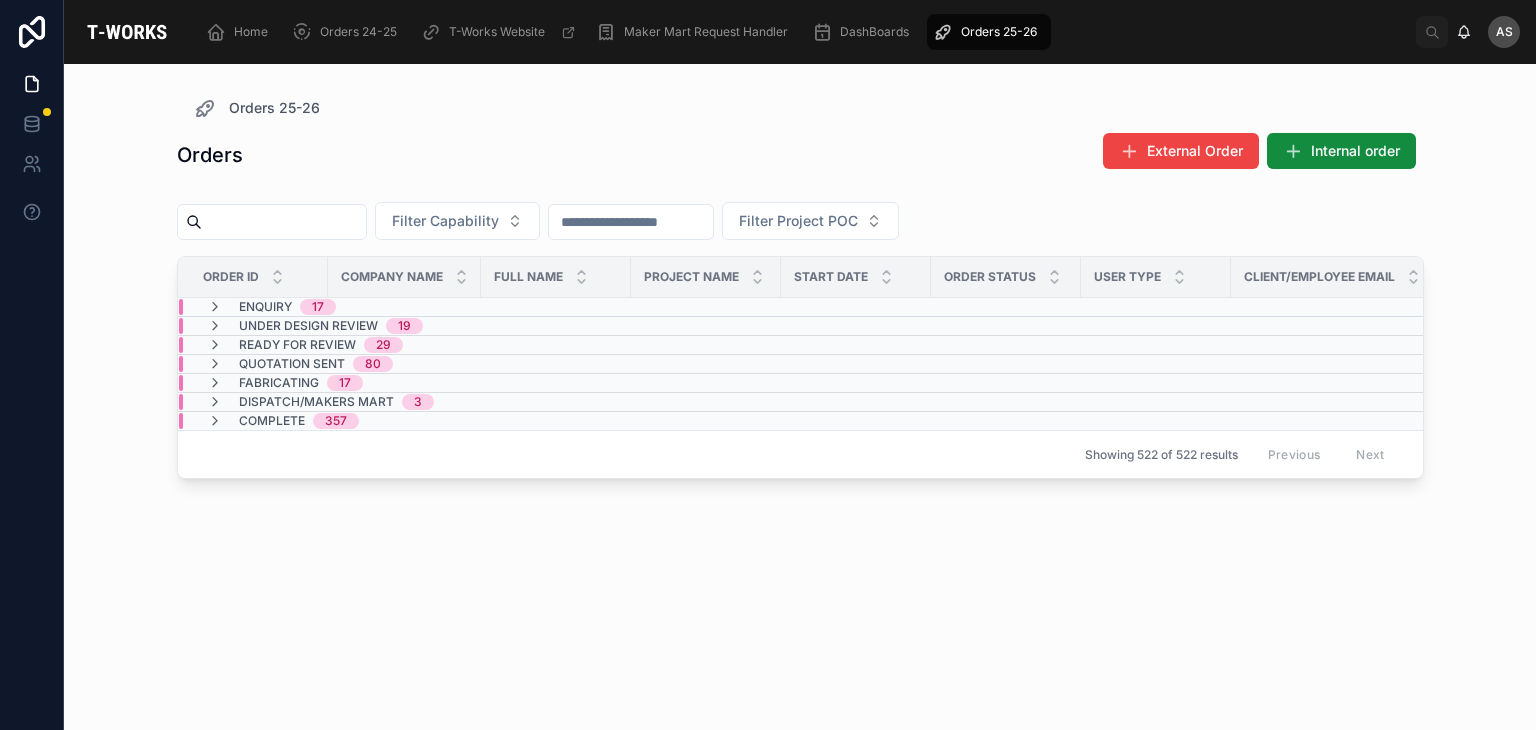 click at bounding box center [284, 222] 